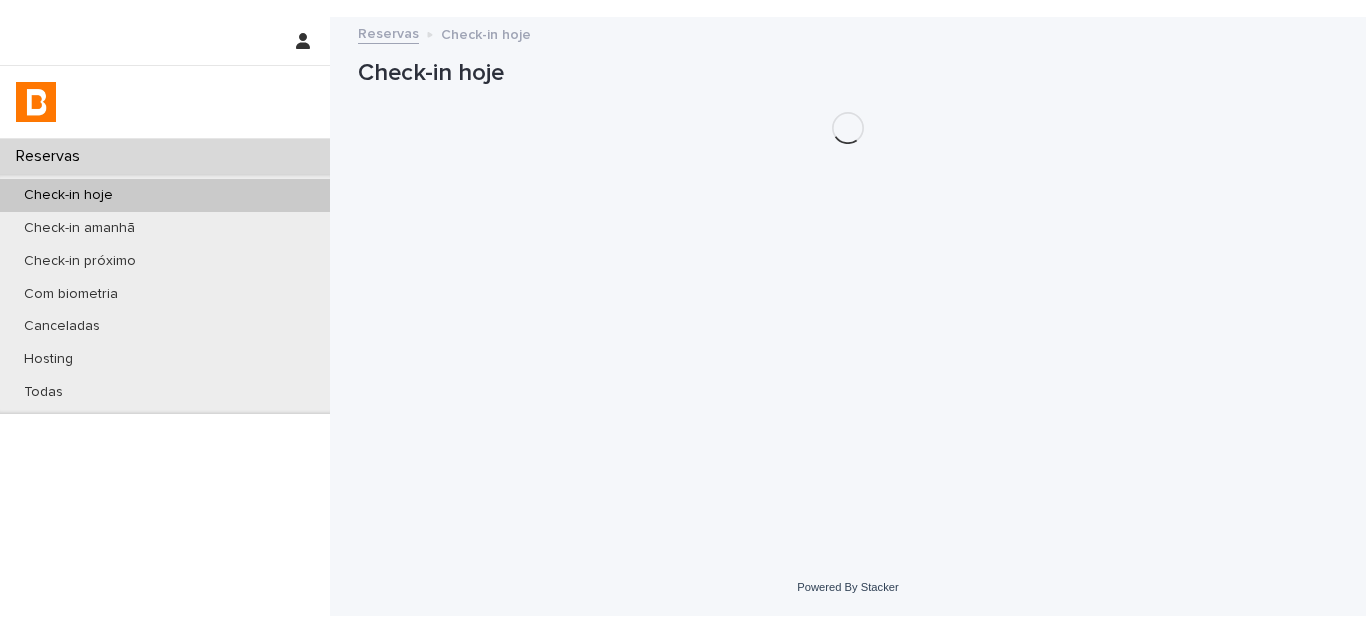 scroll, scrollTop: 0, scrollLeft: 0, axis: both 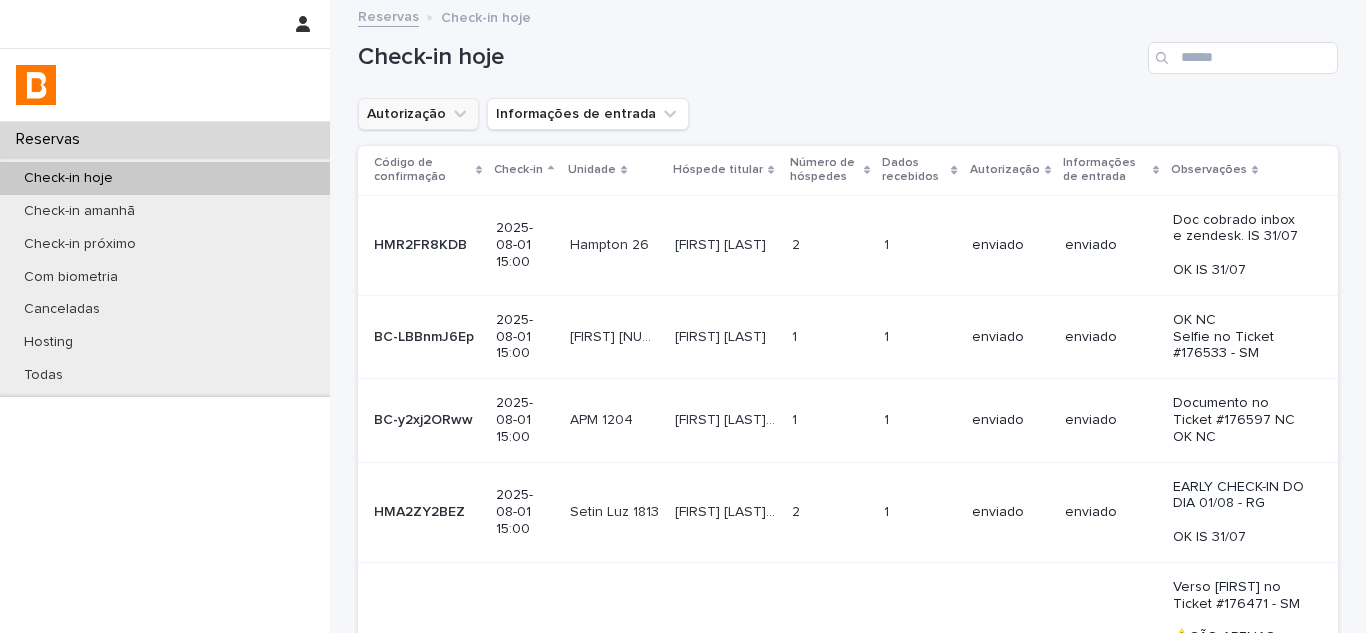 click on "Autorização" at bounding box center [418, 114] 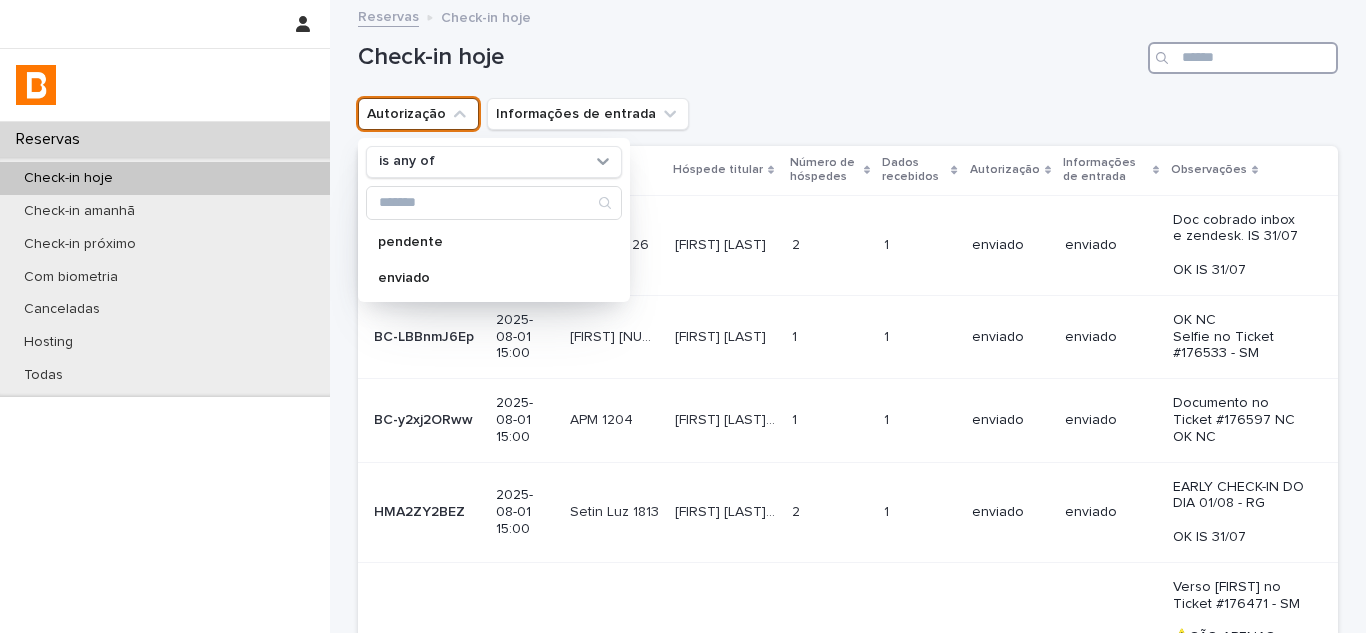 click at bounding box center [1243, 58] 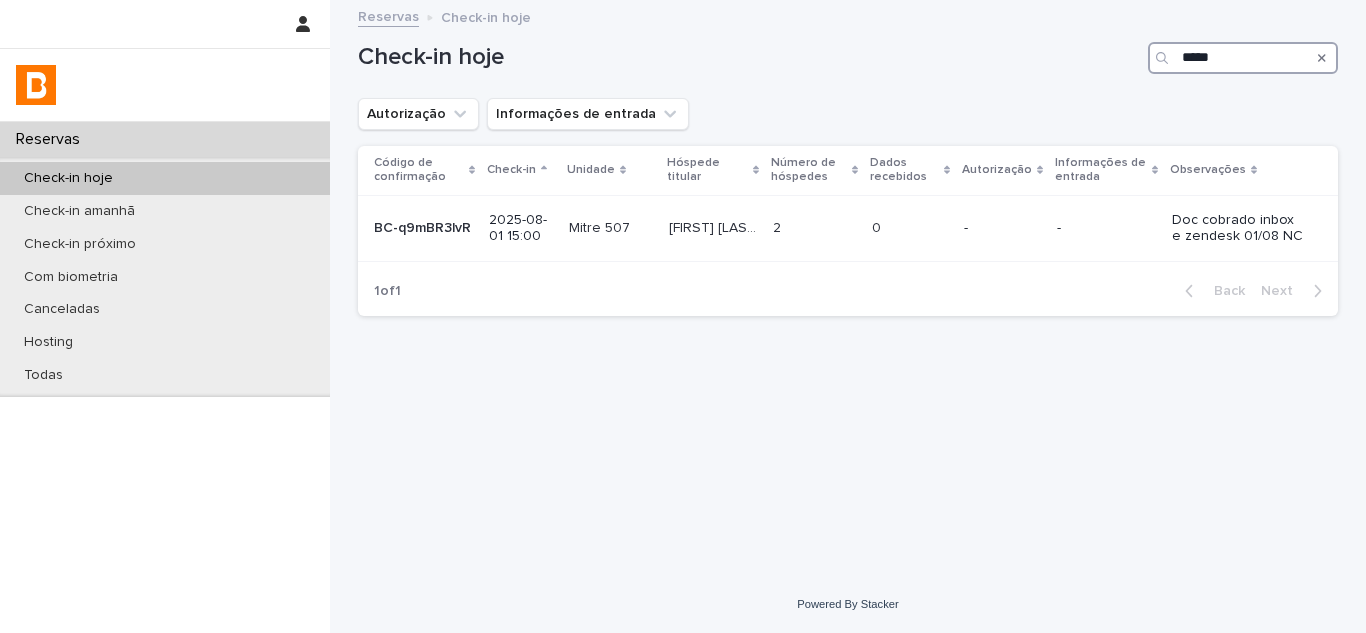 type on "*****" 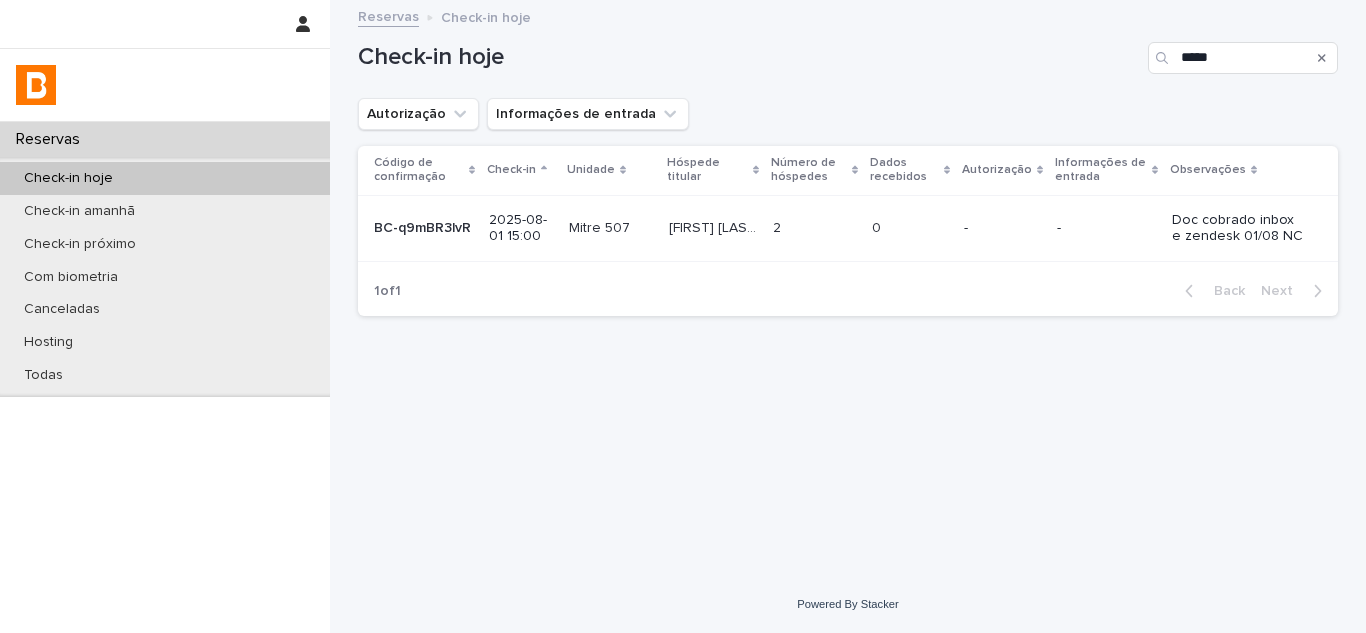 click on "Mitre 507 Mitre 507" at bounding box center [611, 228] 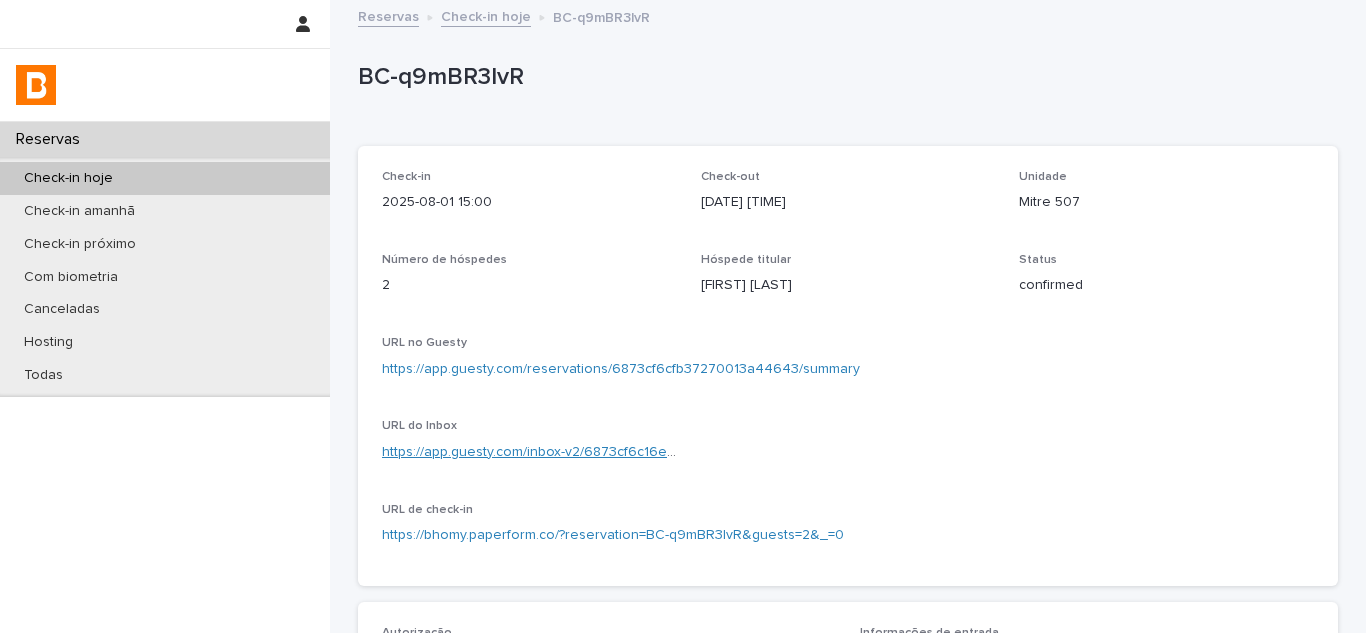 click on "https://app.guesty.com/inbox-v2/6873cf6c16eacf000f3f1fad?reservationId=6873cf6cfb37270013a44643" at bounding box center [710, 452] 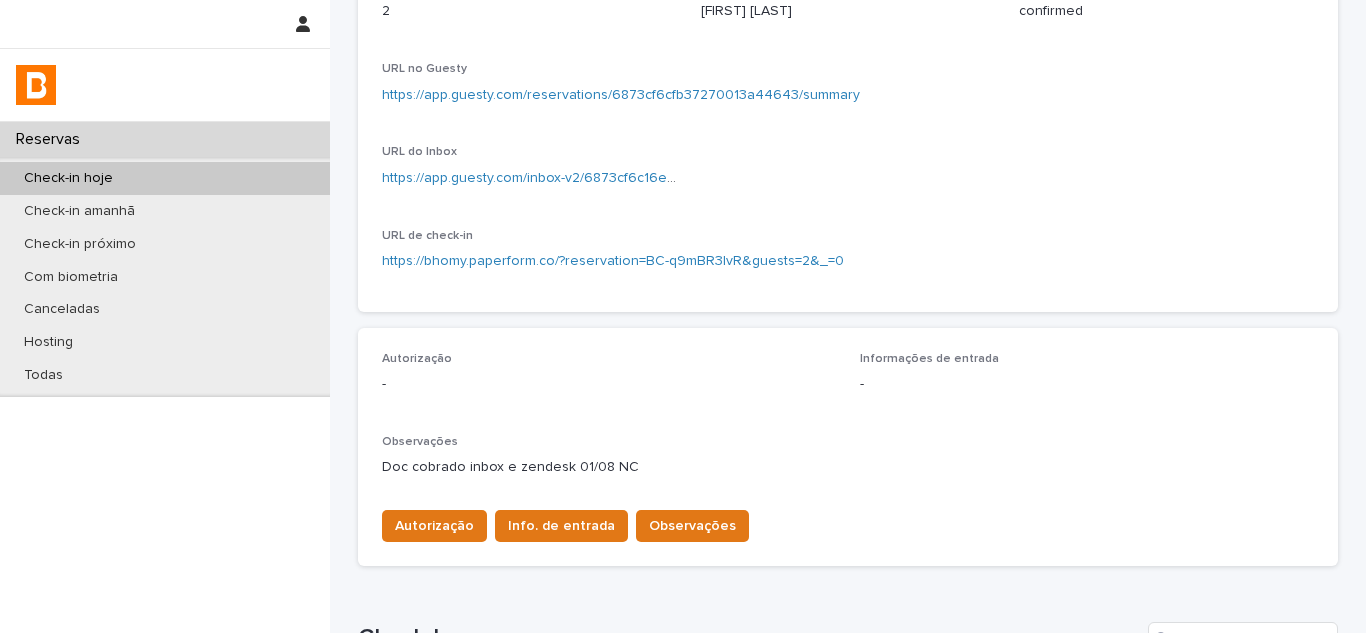 scroll, scrollTop: 722, scrollLeft: 0, axis: vertical 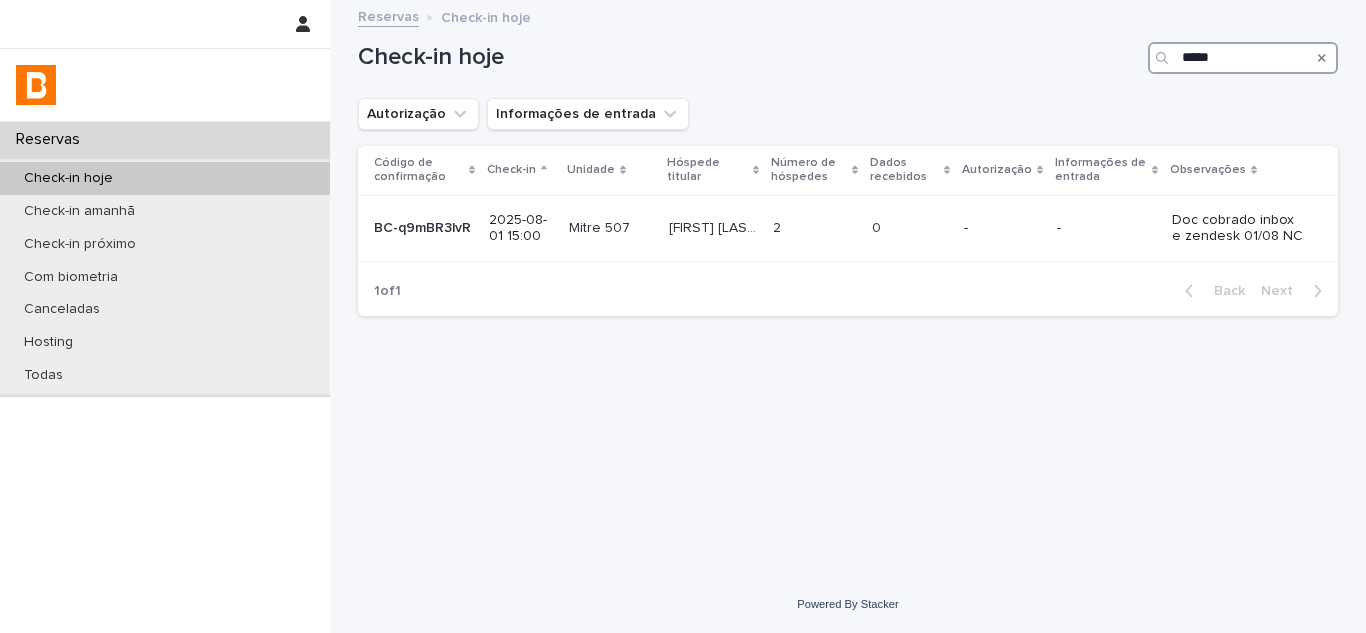 drag, startPoint x: 1229, startPoint y: 58, endPoint x: 1062, endPoint y: 73, distance: 167.6723 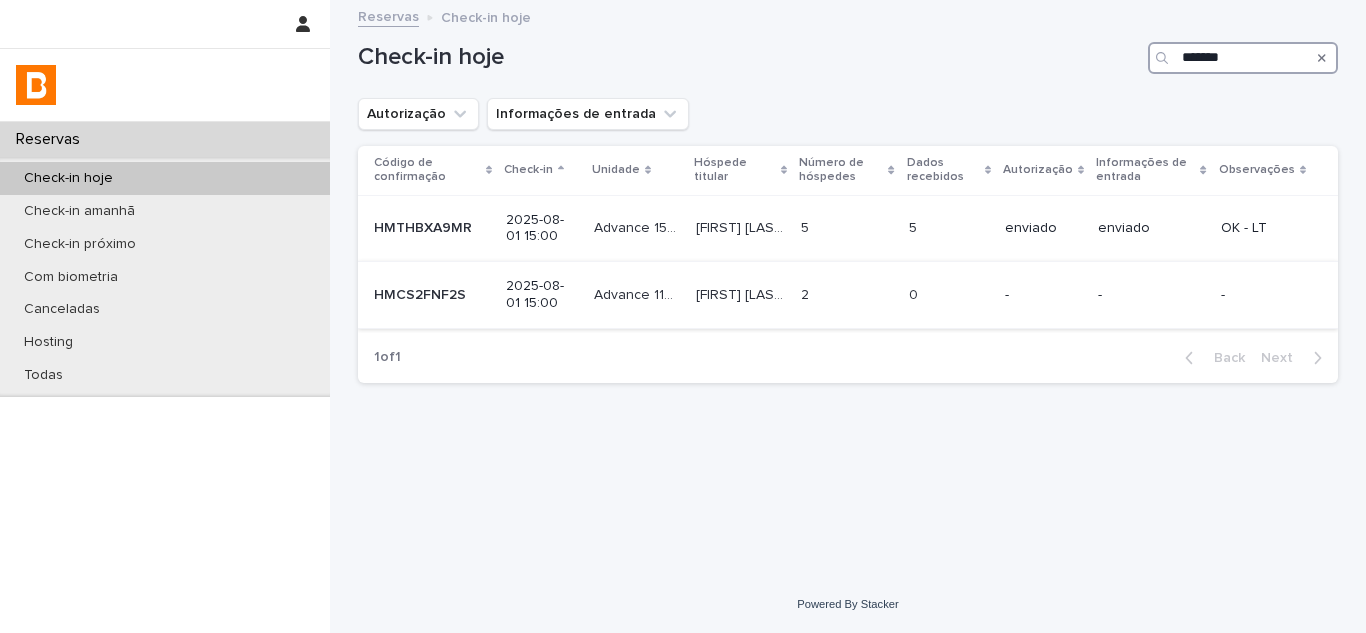 type on "*******" 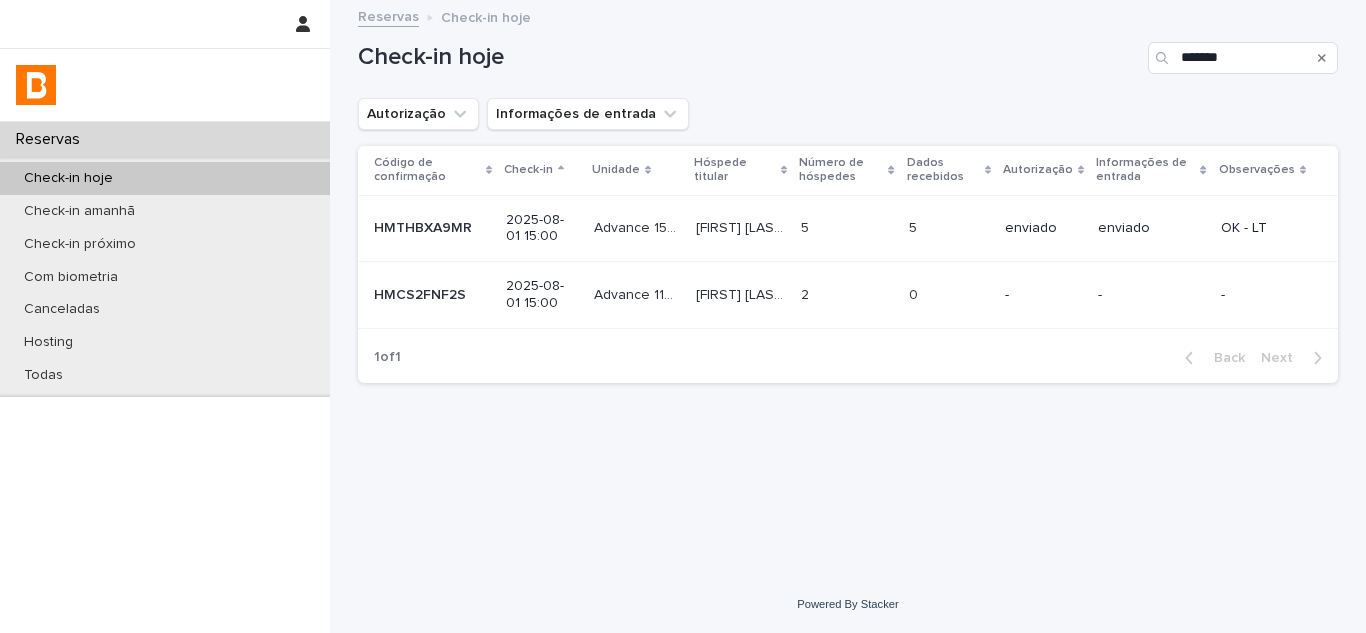 click at bounding box center [846, 295] 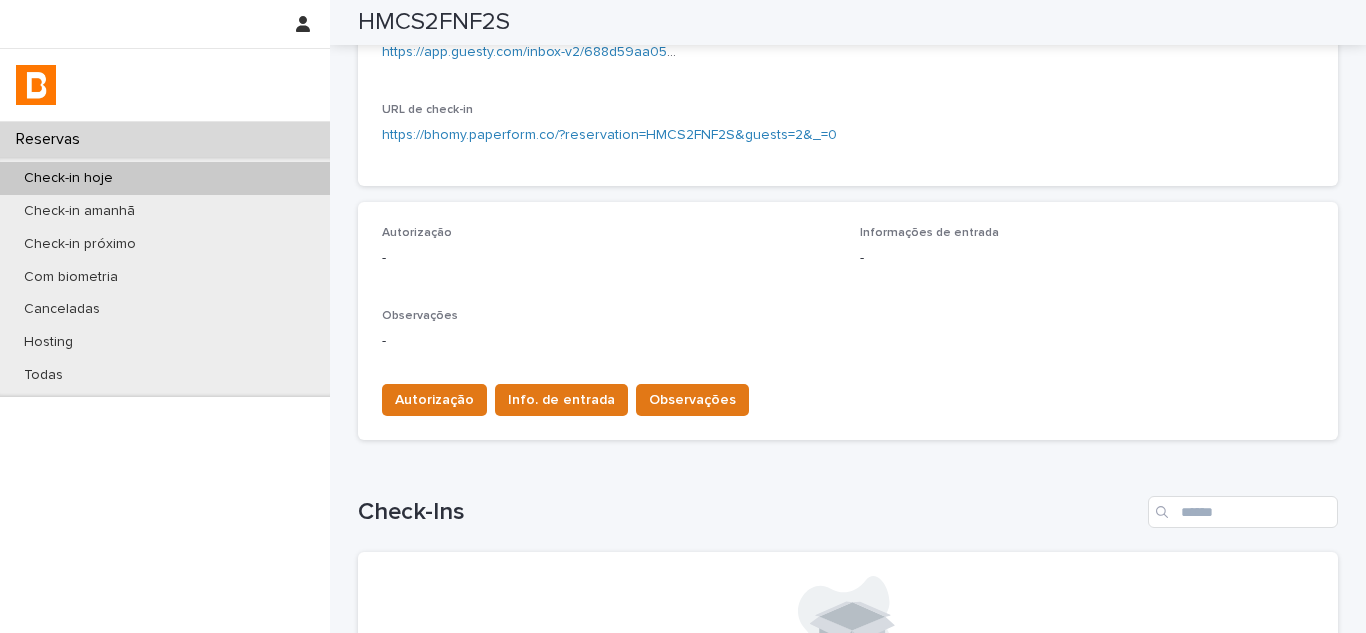scroll, scrollTop: 300, scrollLeft: 0, axis: vertical 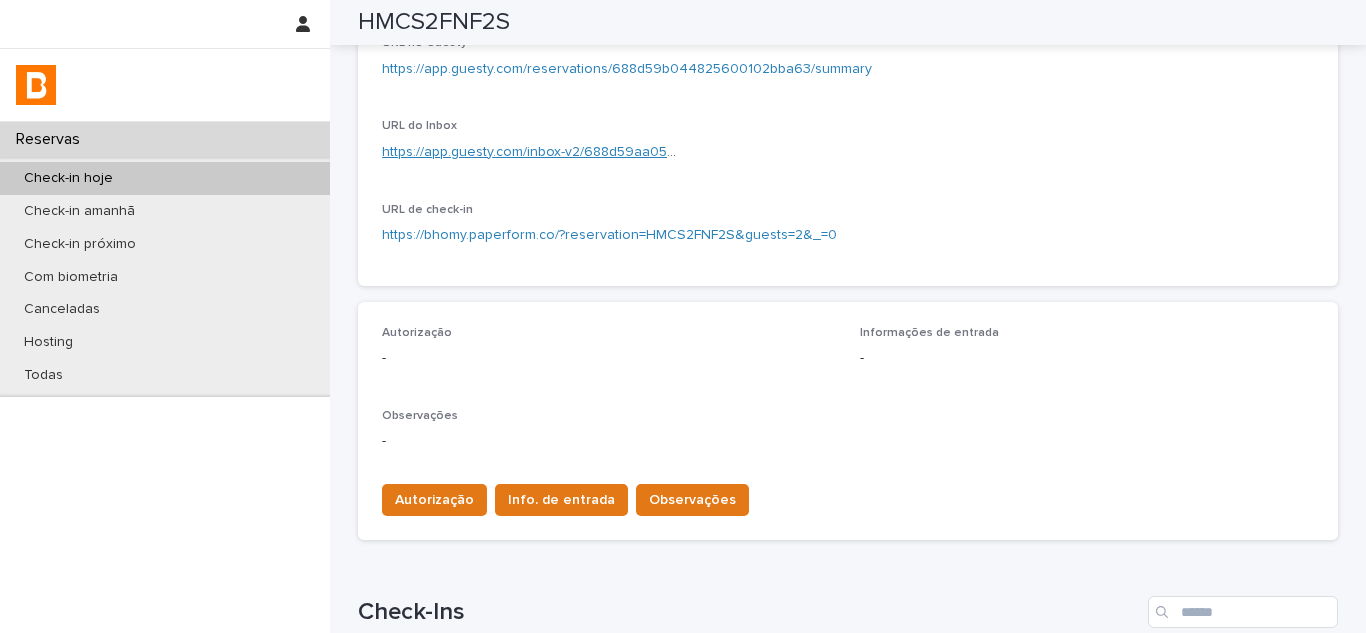 click on "https://app.guesty.com/inbox-v2/688d59aa05aa9300109e7438?reservationId=688d59b044825600102bba63" at bounding box center [731, 152] 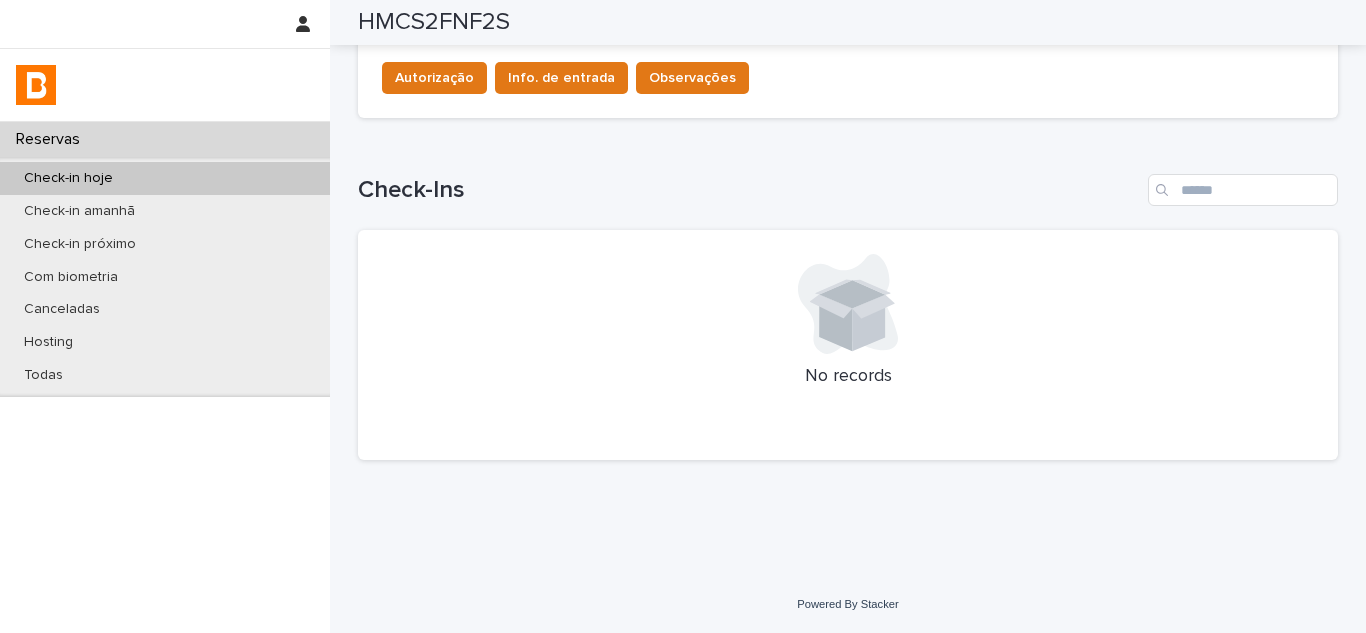 scroll, scrollTop: 22, scrollLeft: 0, axis: vertical 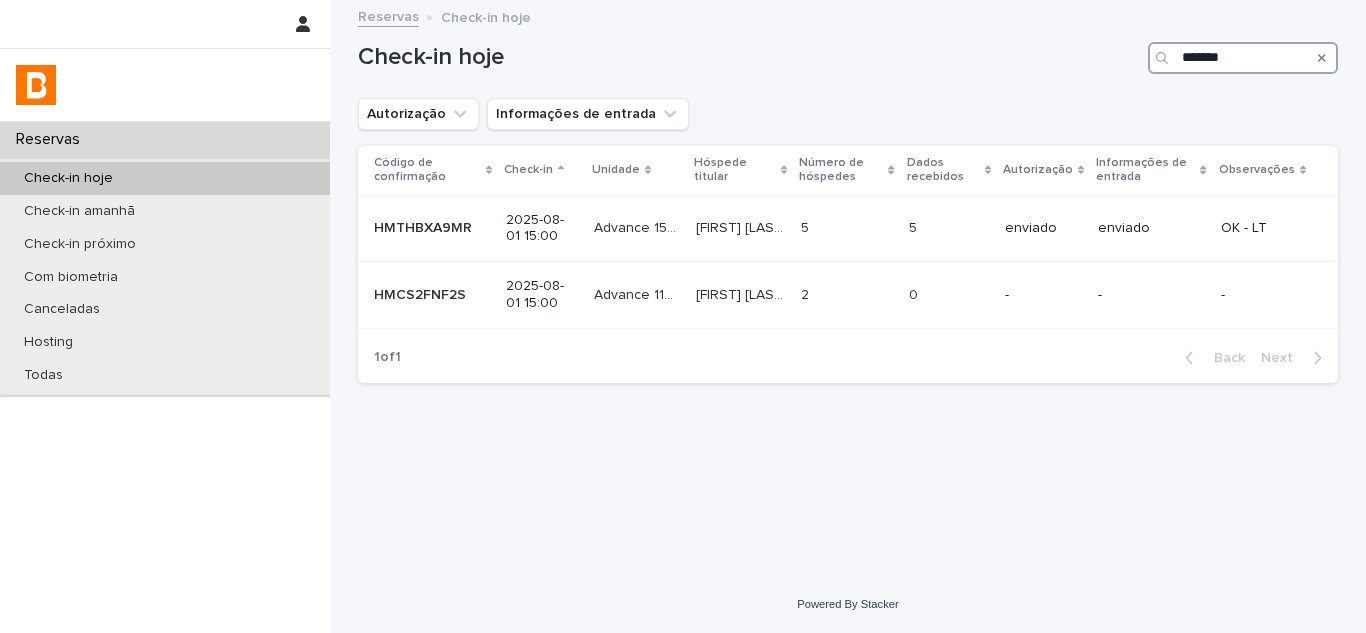 drag, startPoint x: 1248, startPoint y: 58, endPoint x: 1085, endPoint y: 39, distance: 164.10362 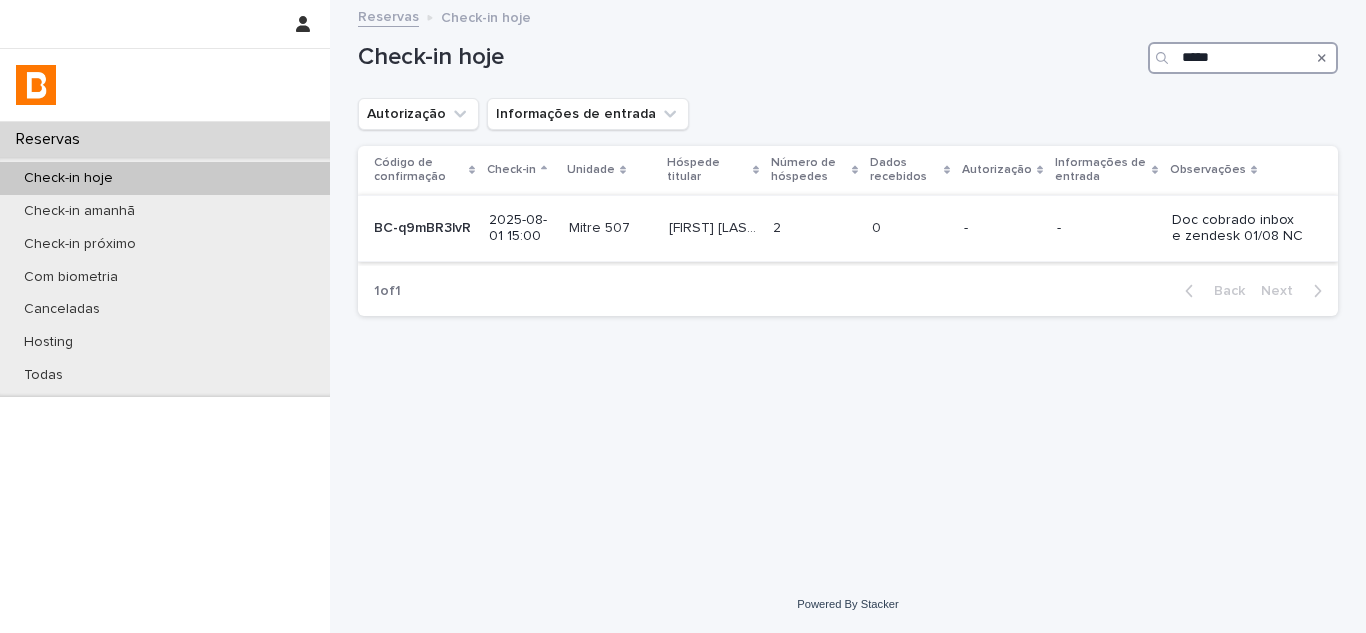 type on "*****" 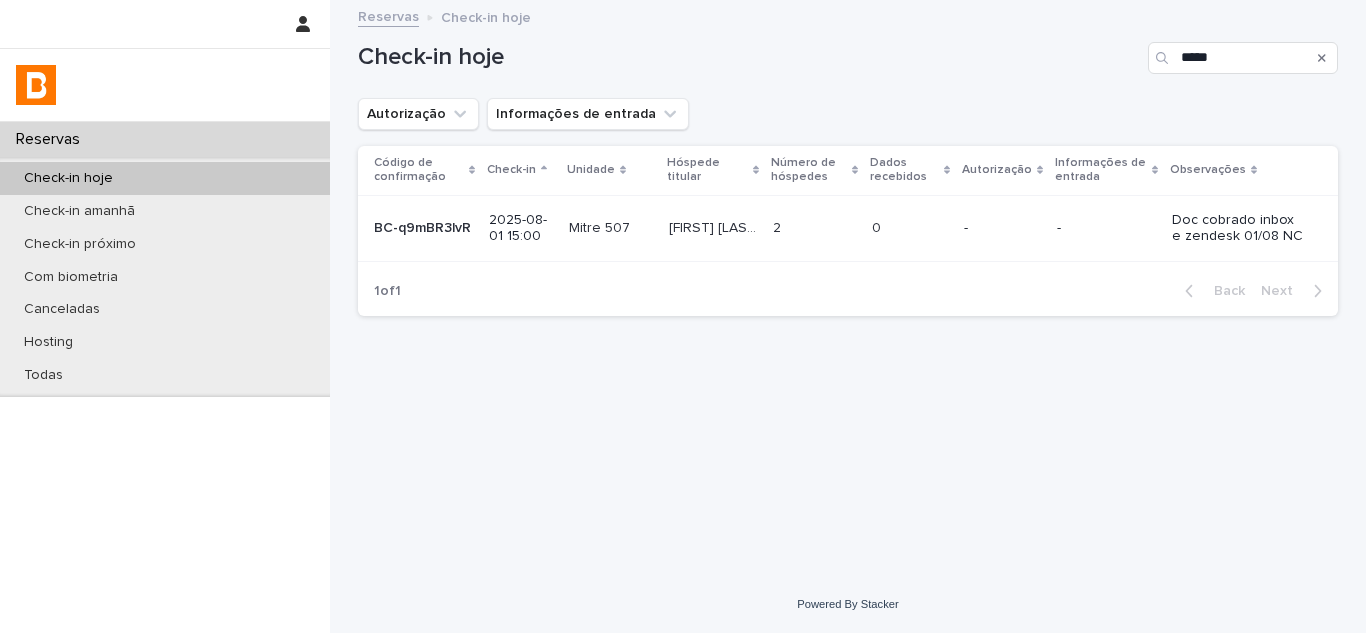 click on "0 0" at bounding box center [910, 228] 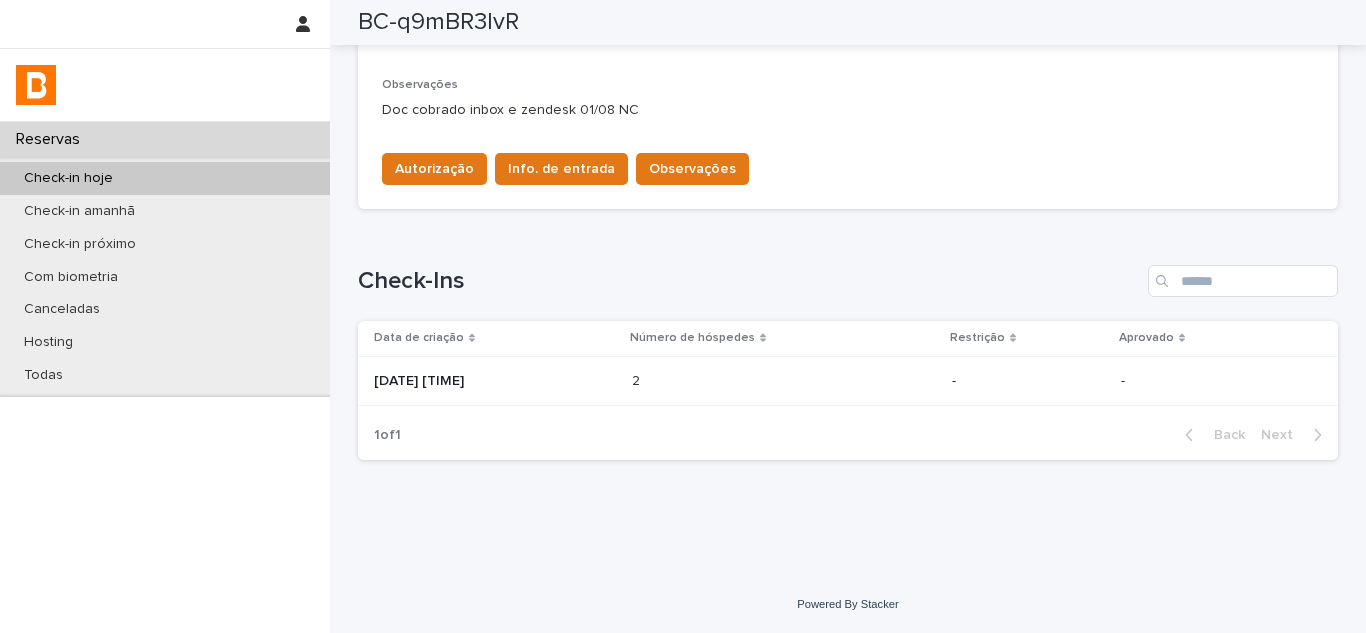 scroll, scrollTop: 631, scrollLeft: 0, axis: vertical 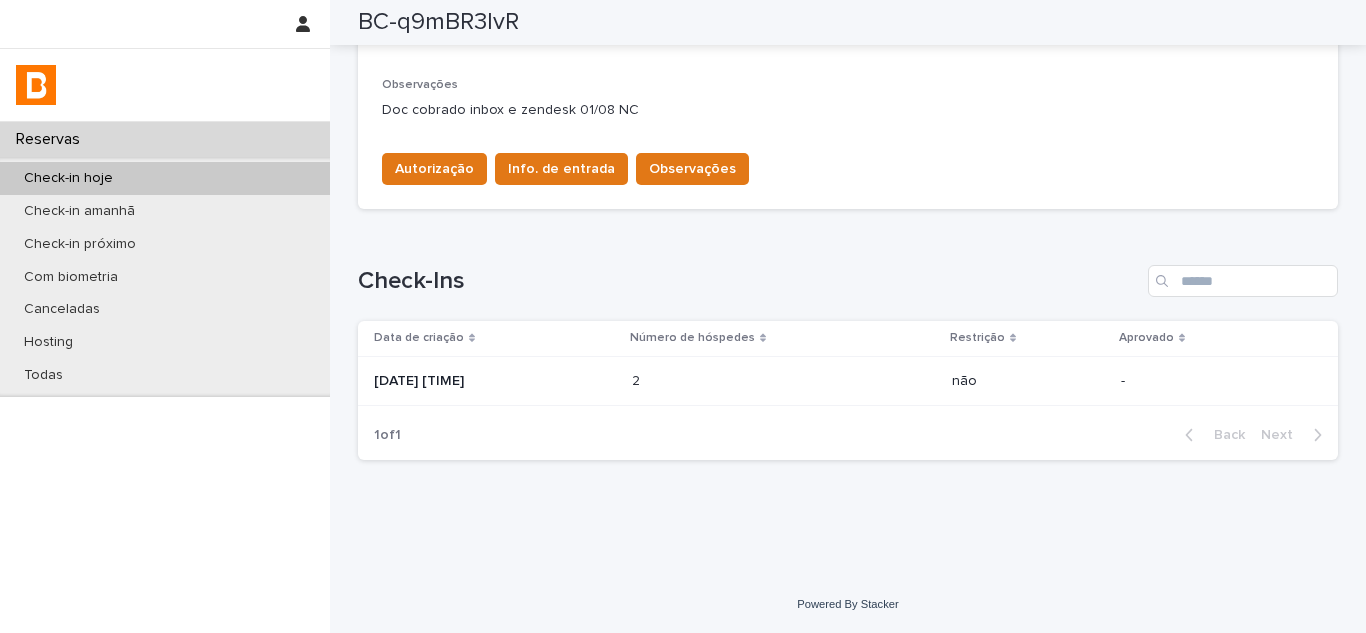 click on "2 2" at bounding box center [784, 381] 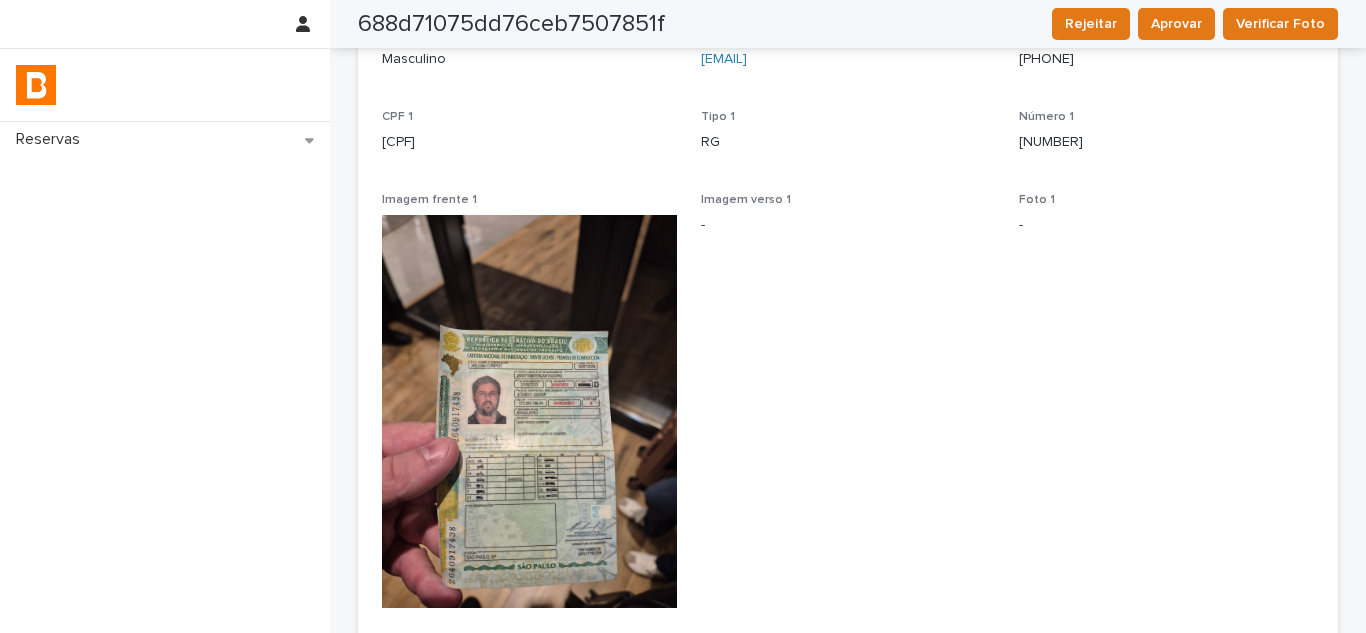 scroll, scrollTop: 0, scrollLeft: 0, axis: both 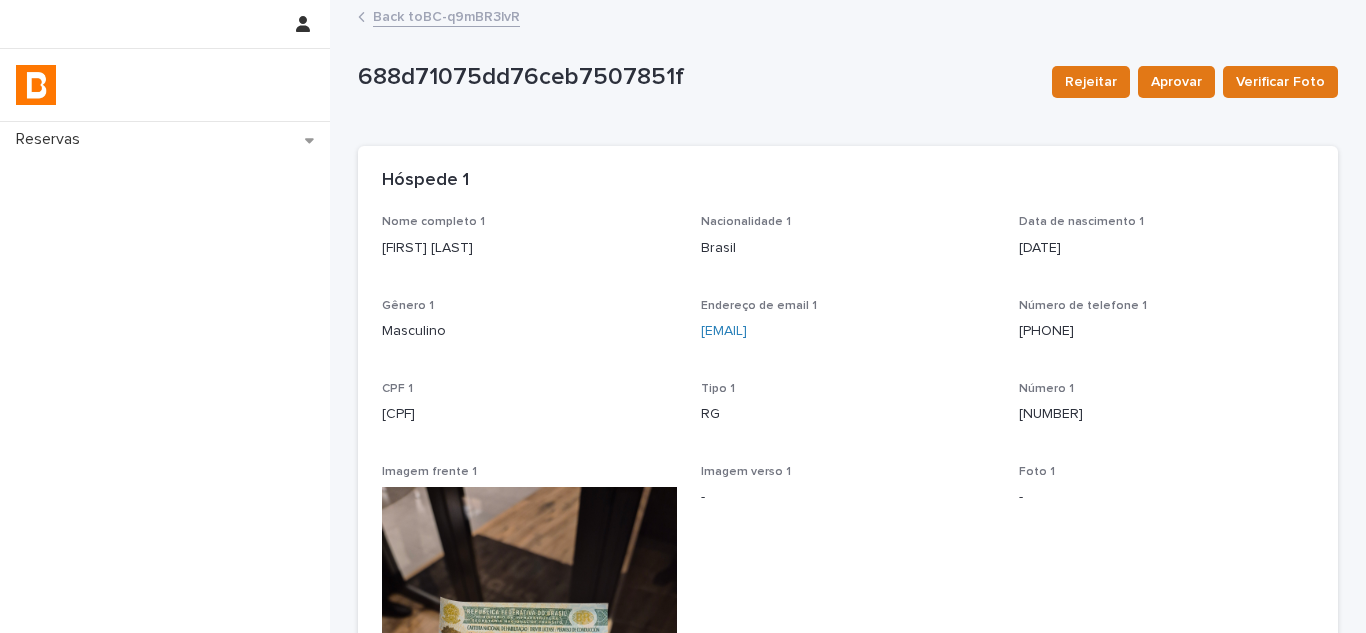 click on "Back to  BC-q9mBR3lvR" at bounding box center [446, 15] 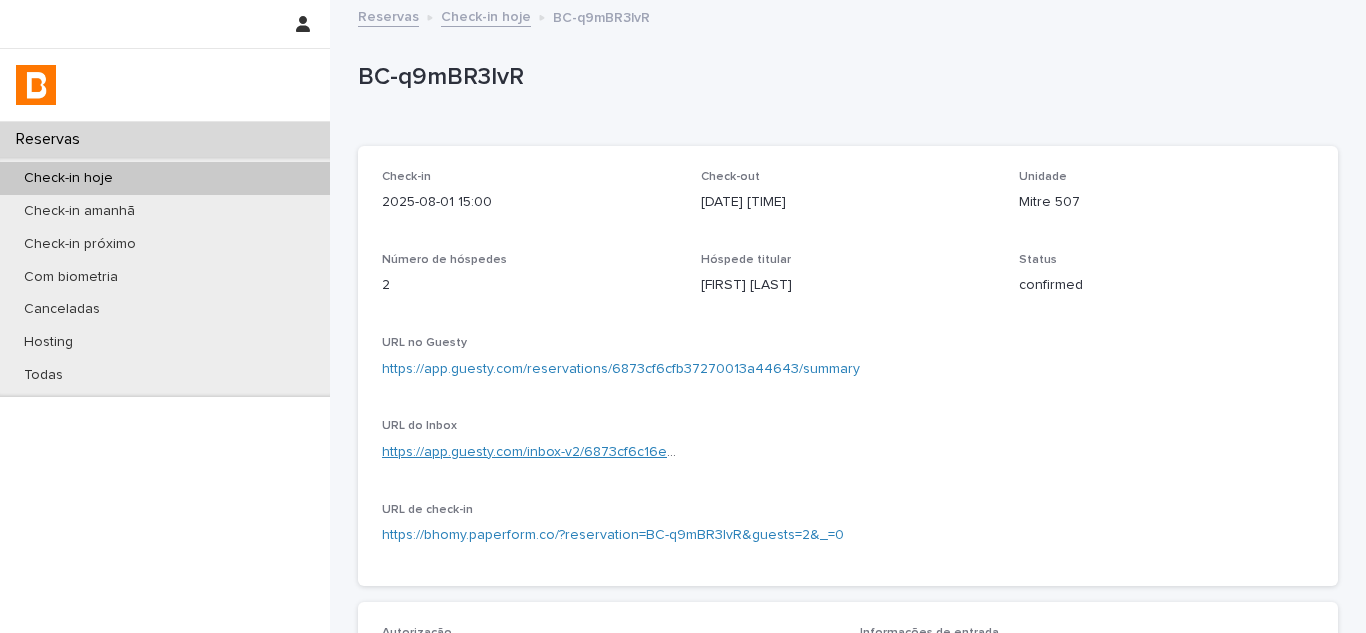 click on "https://app.guesty.com/inbox-v2/6873cf6c16eacf000f3f1fad?reservationId=6873cf6cfb37270013a44643" at bounding box center (710, 452) 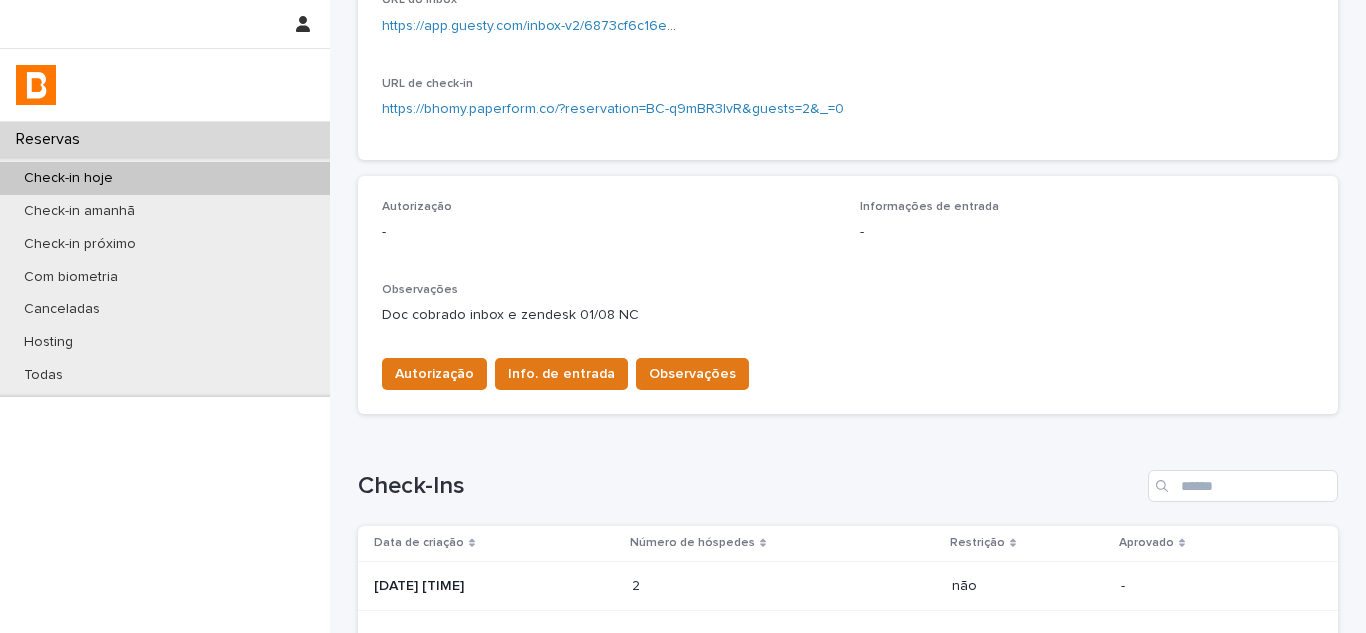 scroll, scrollTop: 500, scrollLeft: 0, axis: vertical 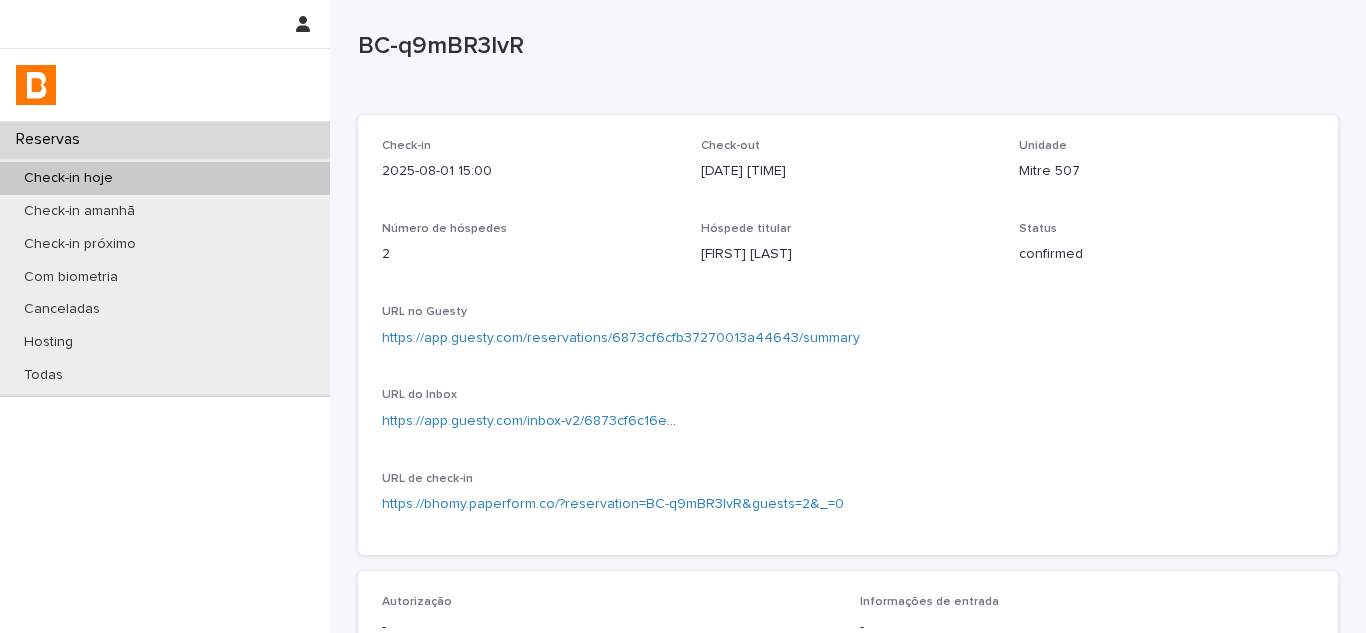 click on "Check-in [DATE] [TIME] Check-out [DATE] [TIME] Unidade Mitre 507 Número de hóspedes 2 Hóspede titular [FIRST] [LAST] Status confirmed URL no Guesty https://app.guesty.com/reservations/6873cf6cfb37270013a44643/summary URL do Inbox https://app.guesty.com/inbox-v2/6873cf6c16eacf000f3f1fad?reservationId=6873cf6cfb37270013a44643 URL de check-in https://bhomy.paperform.co/?reservation=BC-q9mBR3lvR&guests=2&_=0" at bounding box center (848, 335) 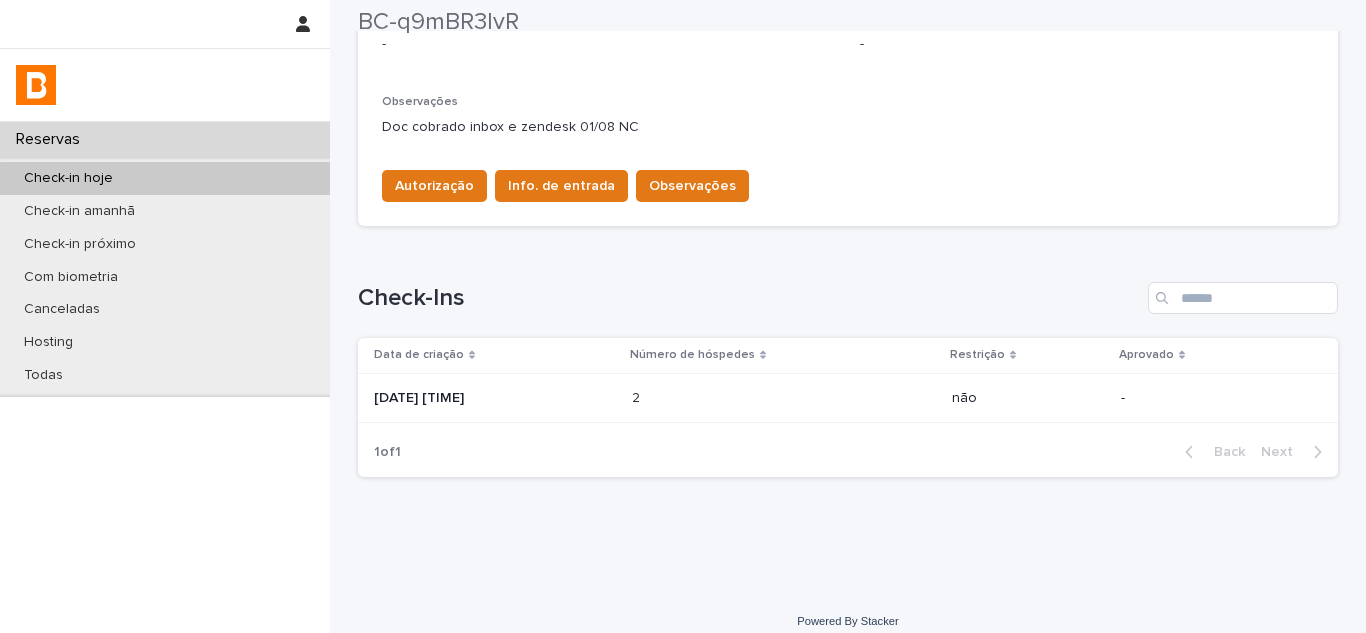 scroll, scrollTop: 631, scrollLeft: 0, axis: vertical 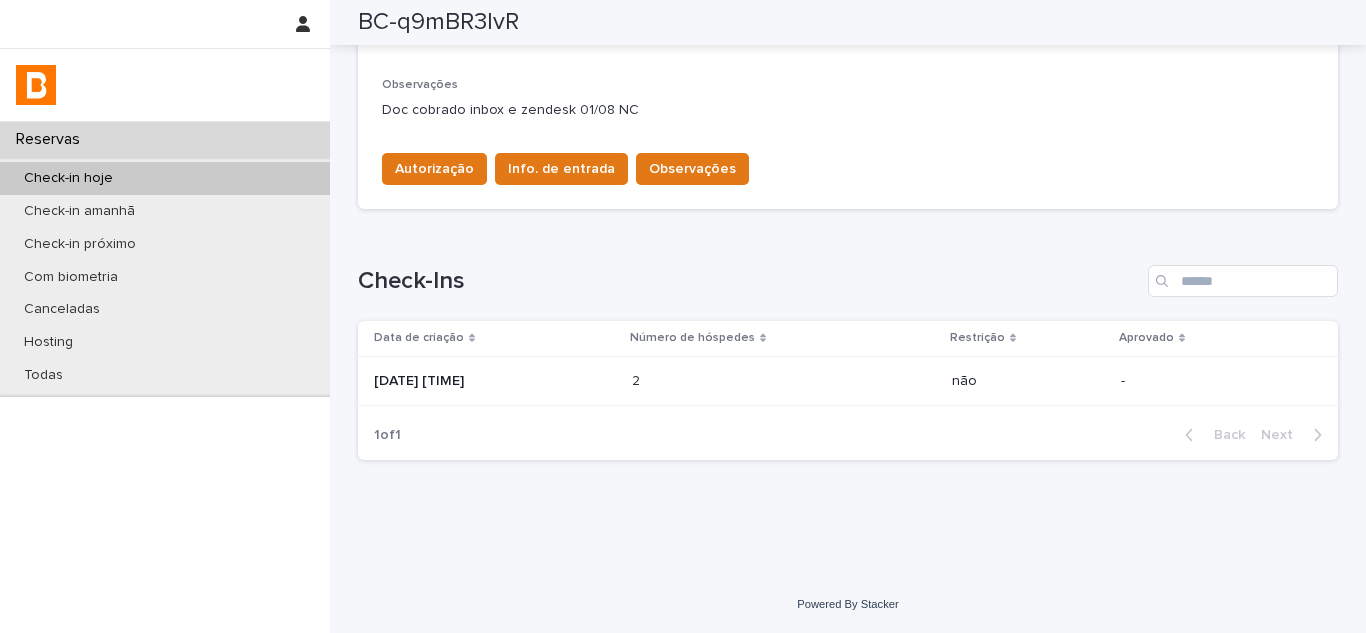 click on "[DATE] [TIME]" at bounding box center [495, 381] 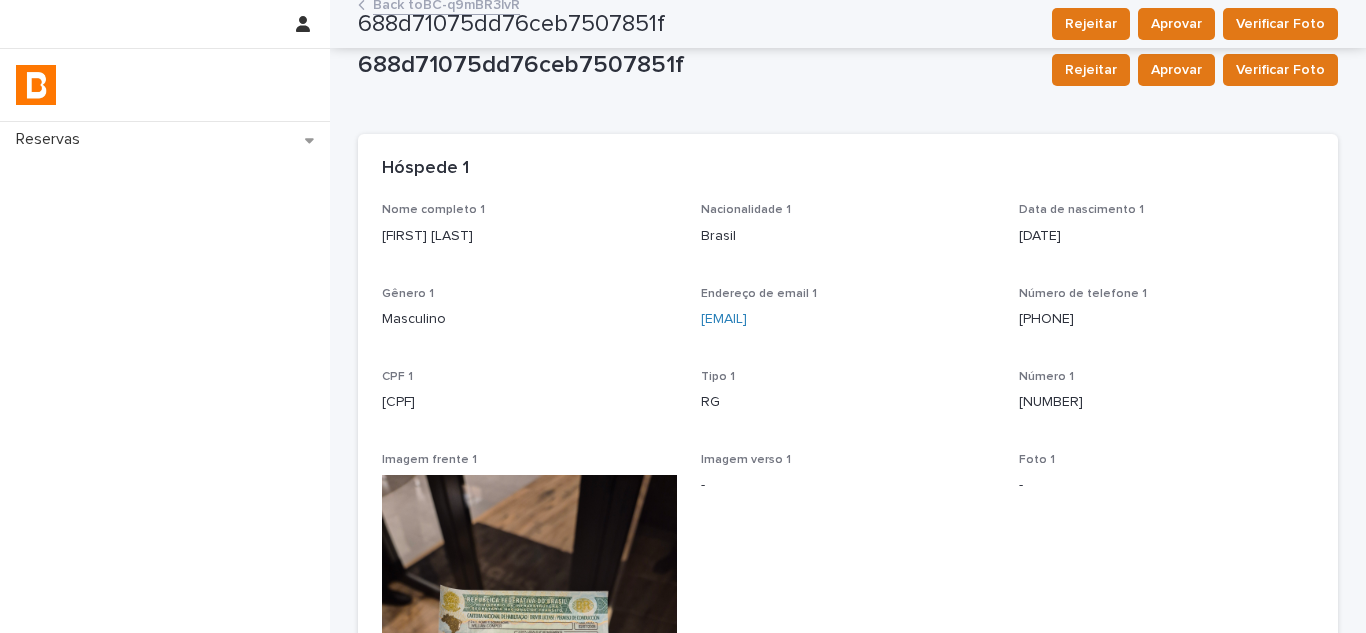 scroll, scrollTop: 0, scrollLeft: 0, axis: both 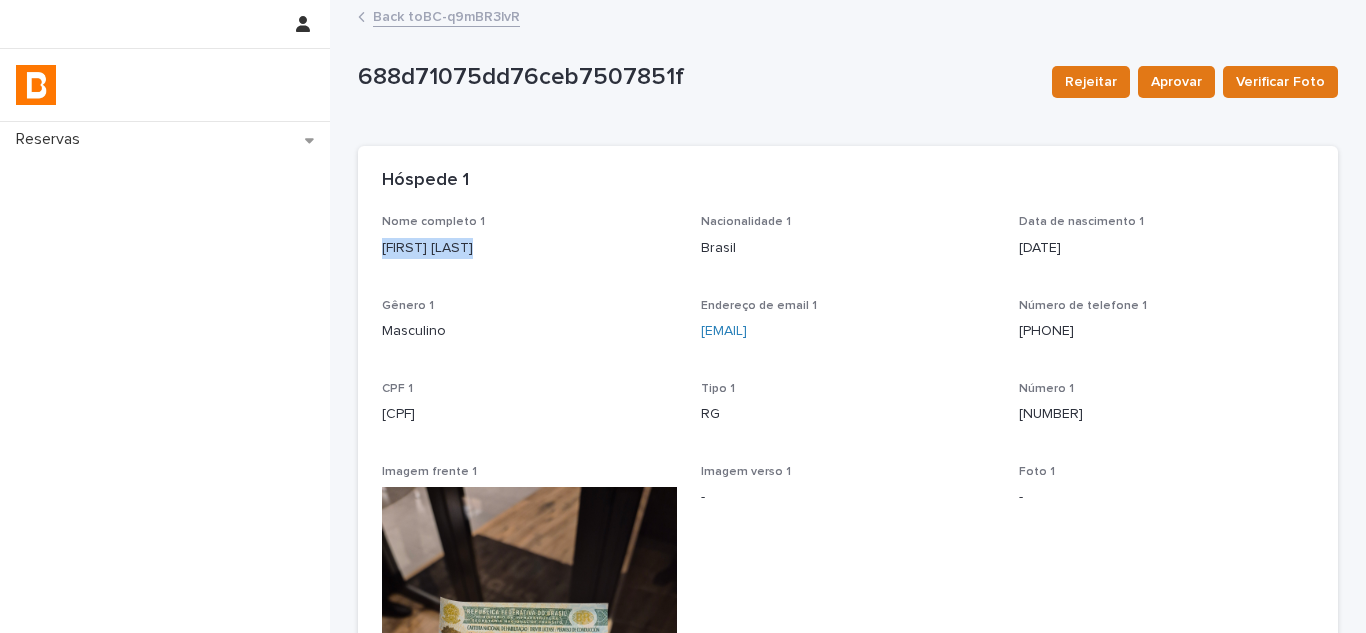 drag, startPoint x: 487, startPoint y: 248, endPoint x: 373, endPoint y: 251, distance: 114.03947 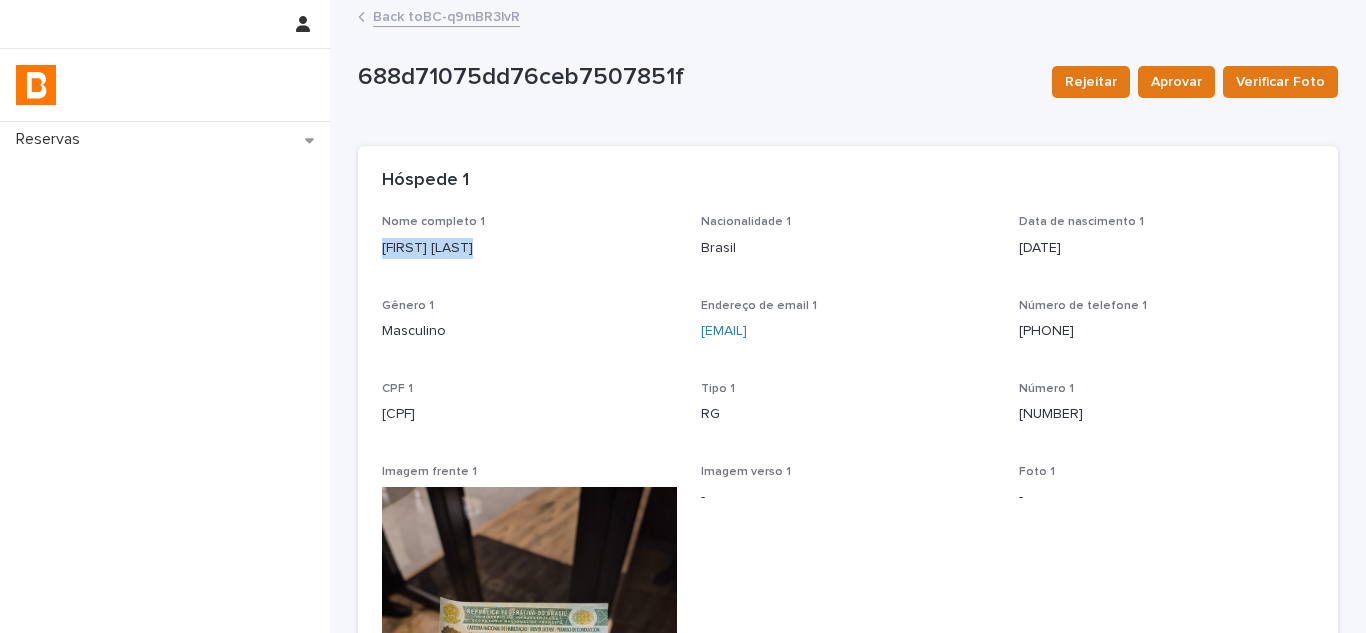 copy on "[FIRST] [LAST]" 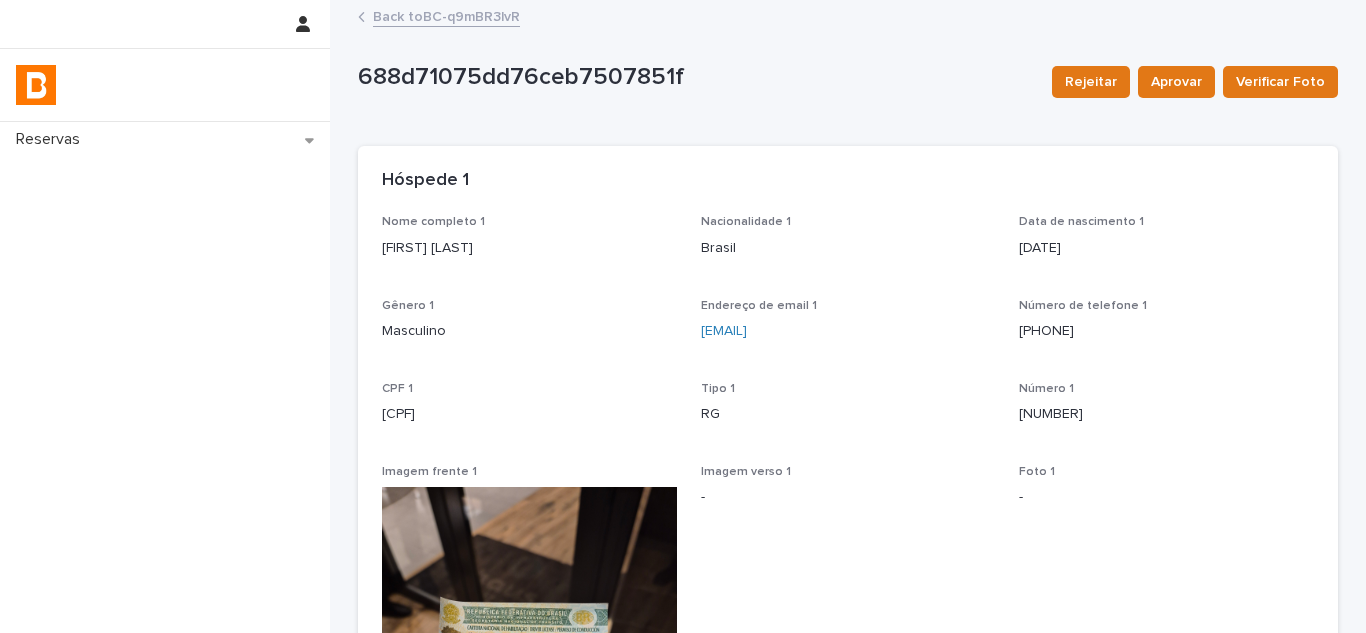 drag, startPoint x: 369, startPoint y: 349, endPoint x: 438, endPoint y: 373, distance: 73.05477 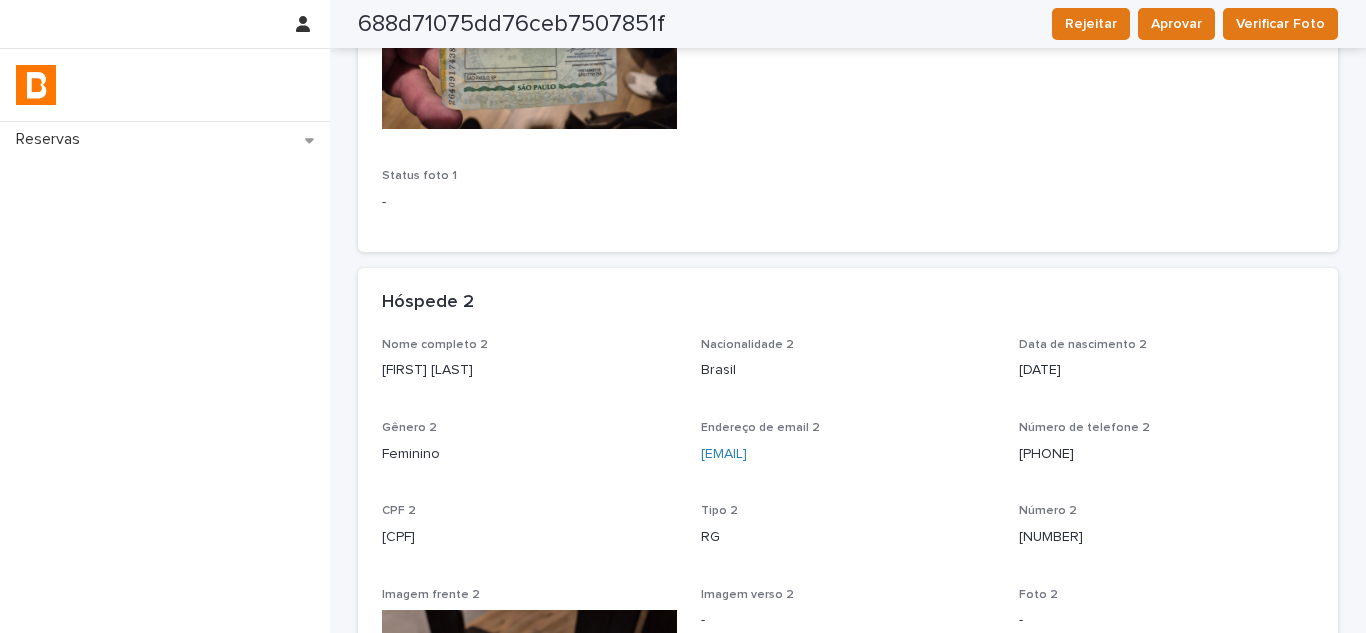 scroll, scrollTop: 900, scrollLeft: 0, axis: vertical 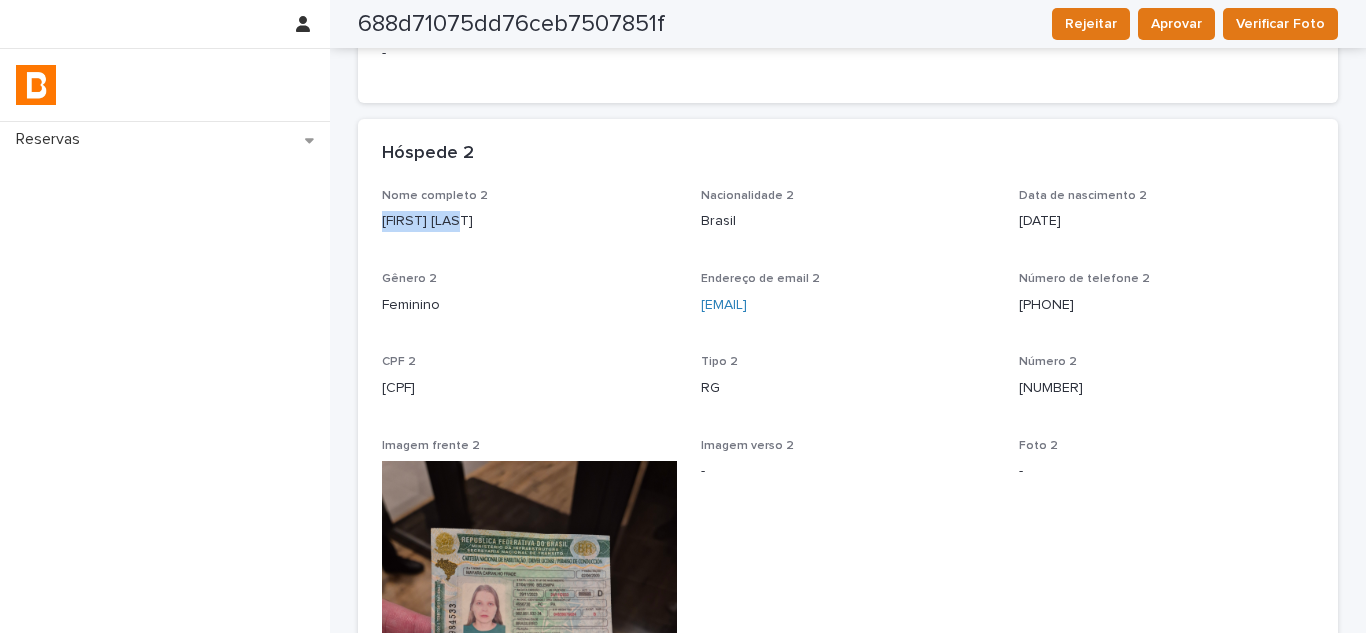 drag, startPoint x: 466, startPoint y: 222, endPoint x: 361, endPoint y: 227, distance: 105.11898 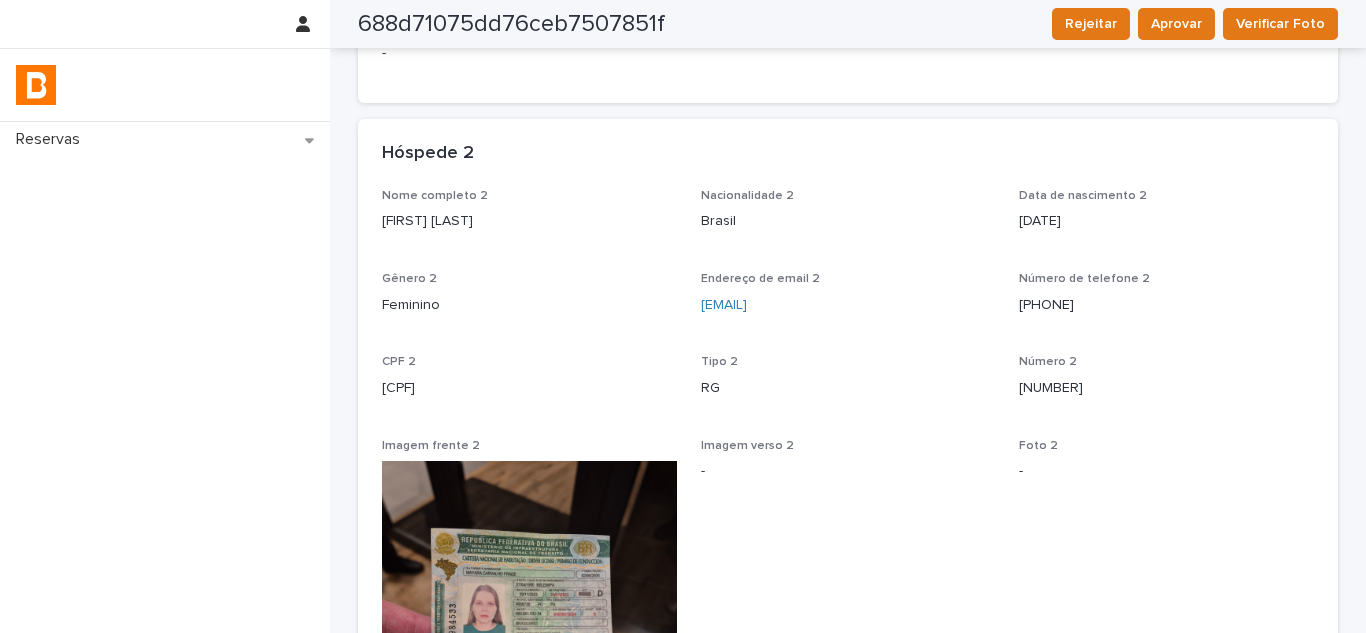 drag, startPoint x: 338, startPoint y: 384, endPoint x: 383, endPoint y: 395, distance: 46.32494 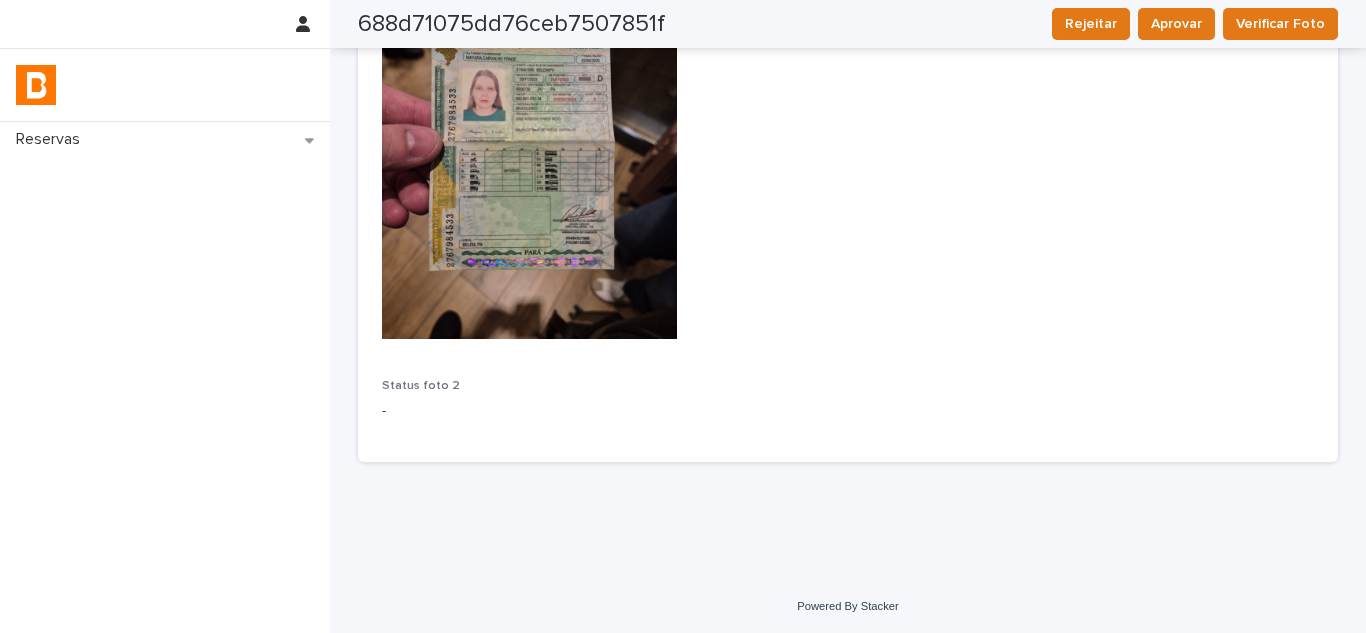 scroll, scrollTop: 1417, scrollLeft: 0, axis: vertical 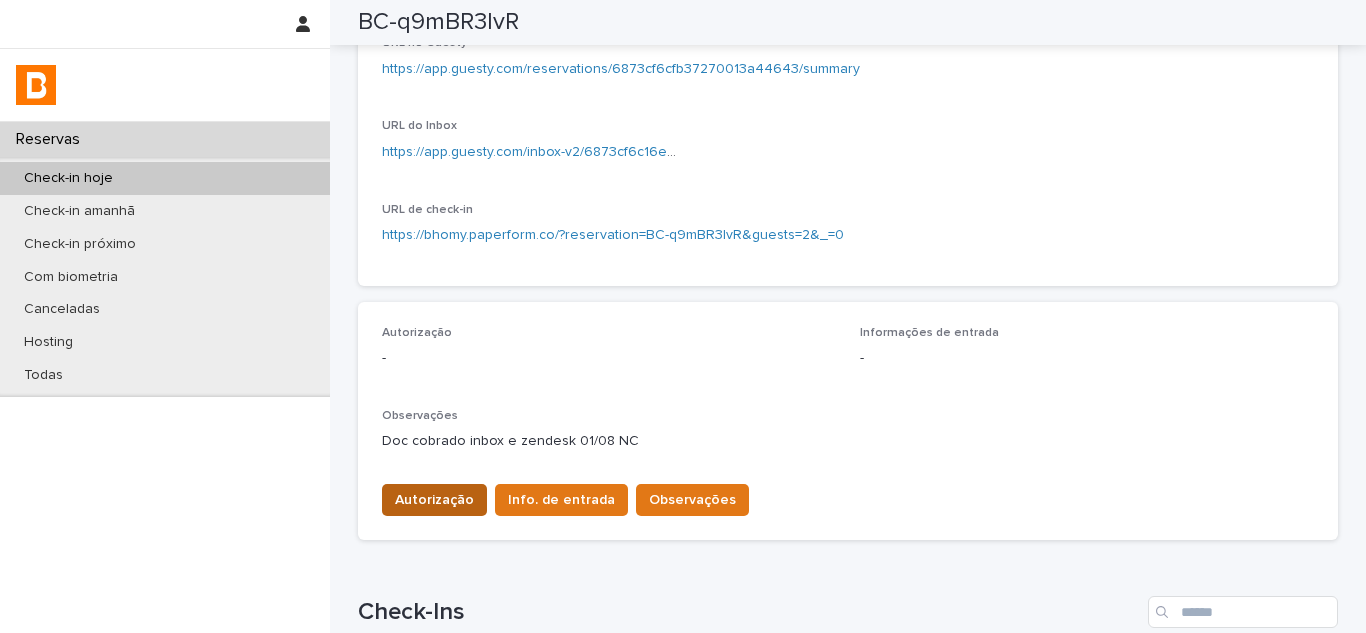 click on "Autorização" at bounding box center [434, 500] 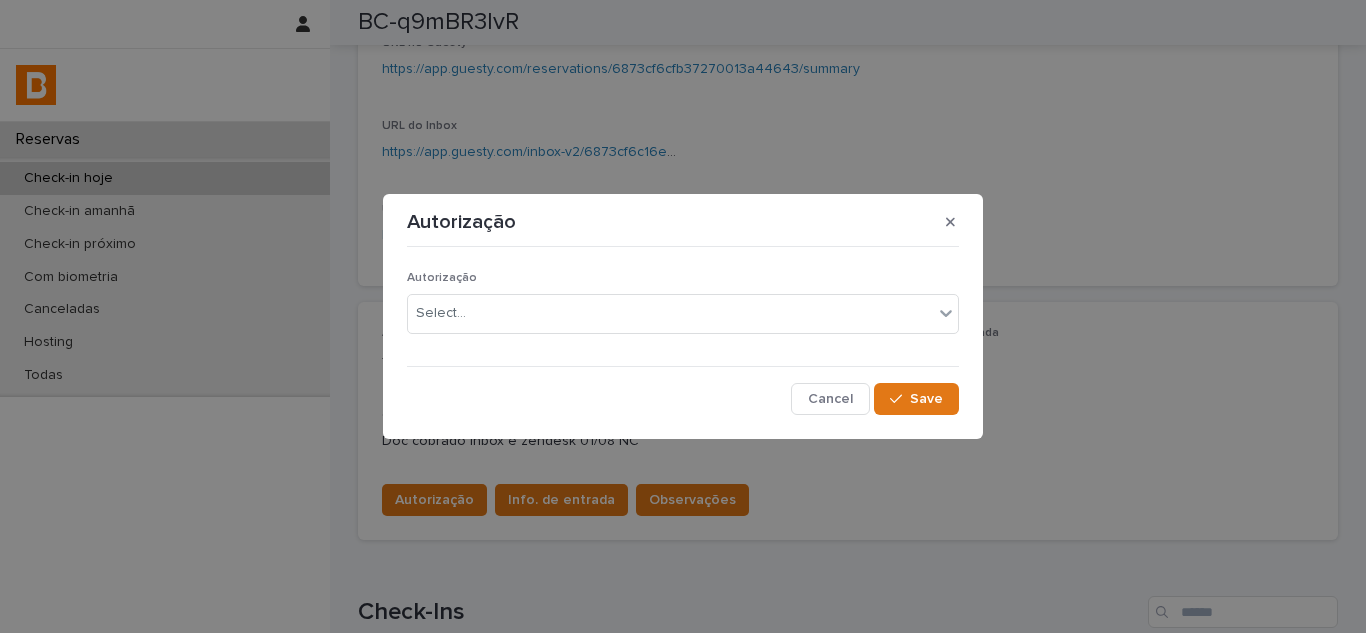 click on "Autorização Select..." at bounding box center (683, 310) 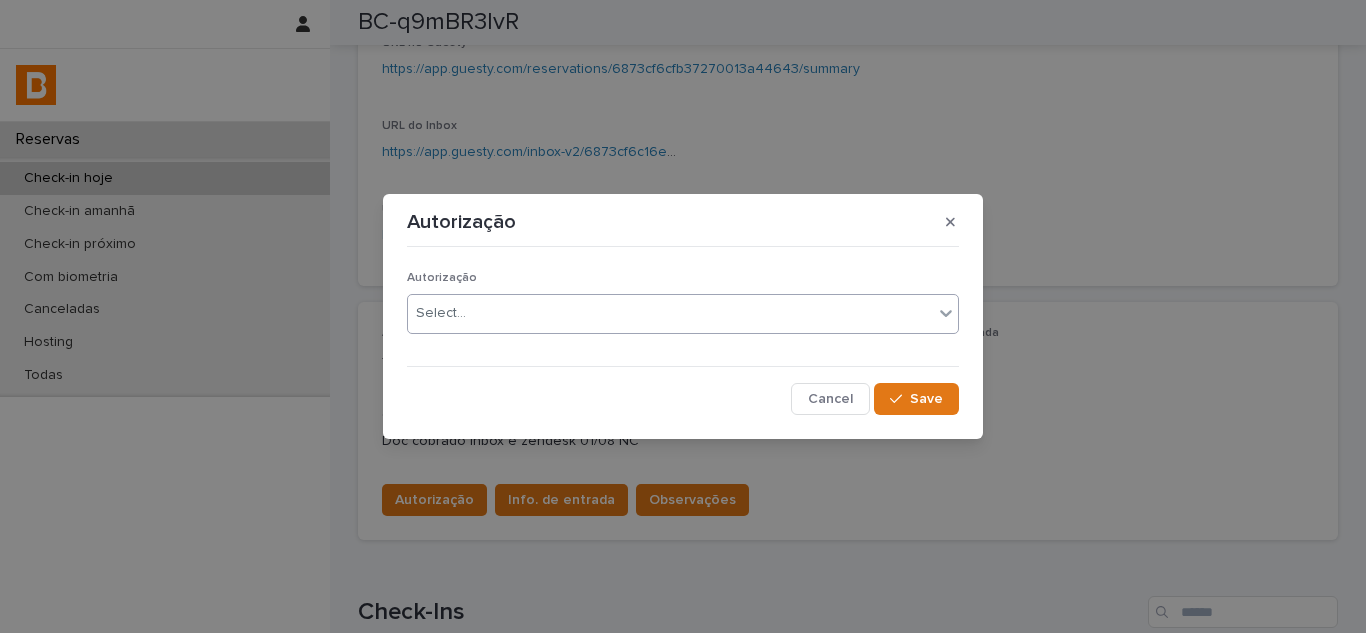 click on "Select..." at bounding box center (670, 313) 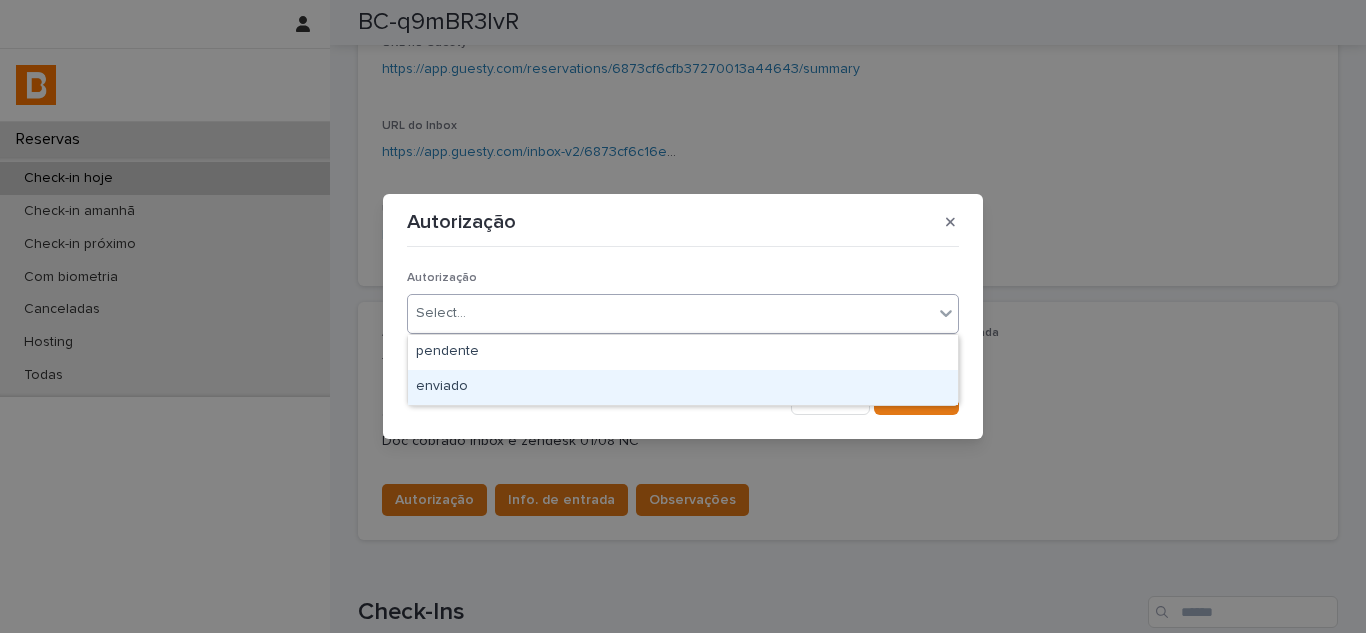 click on "enviado" at bounding box center [683, 387] 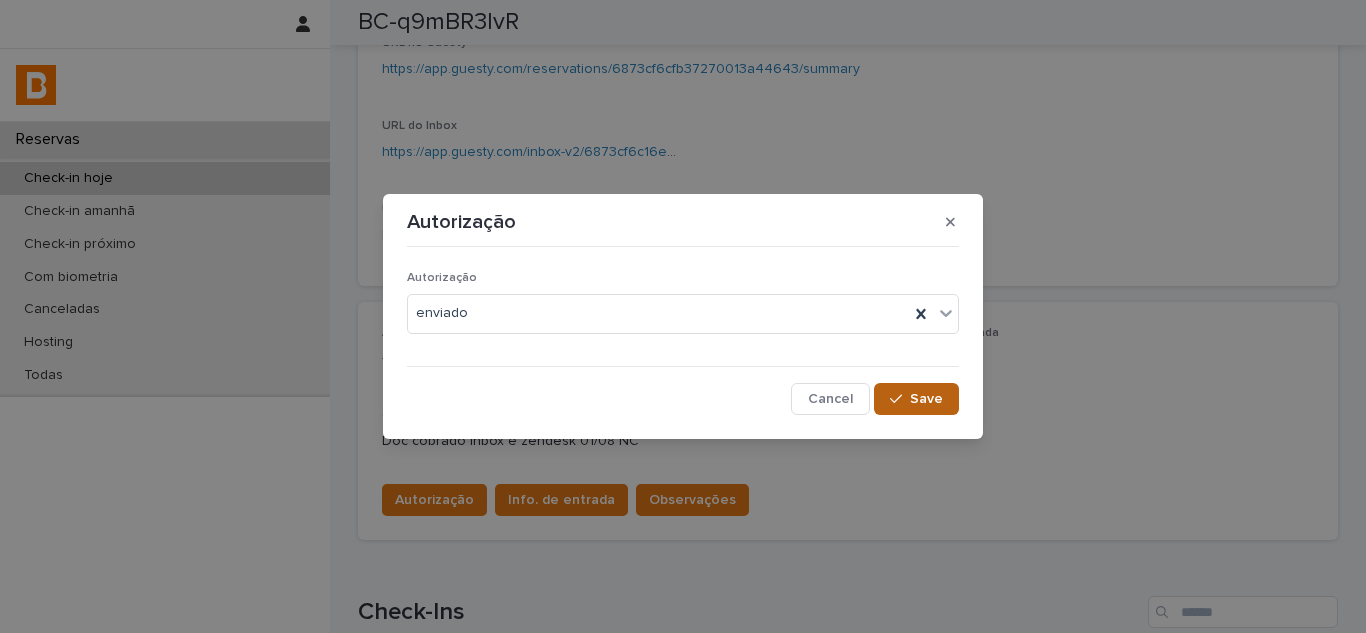 click on "Save" at bounding box center (926, 399) 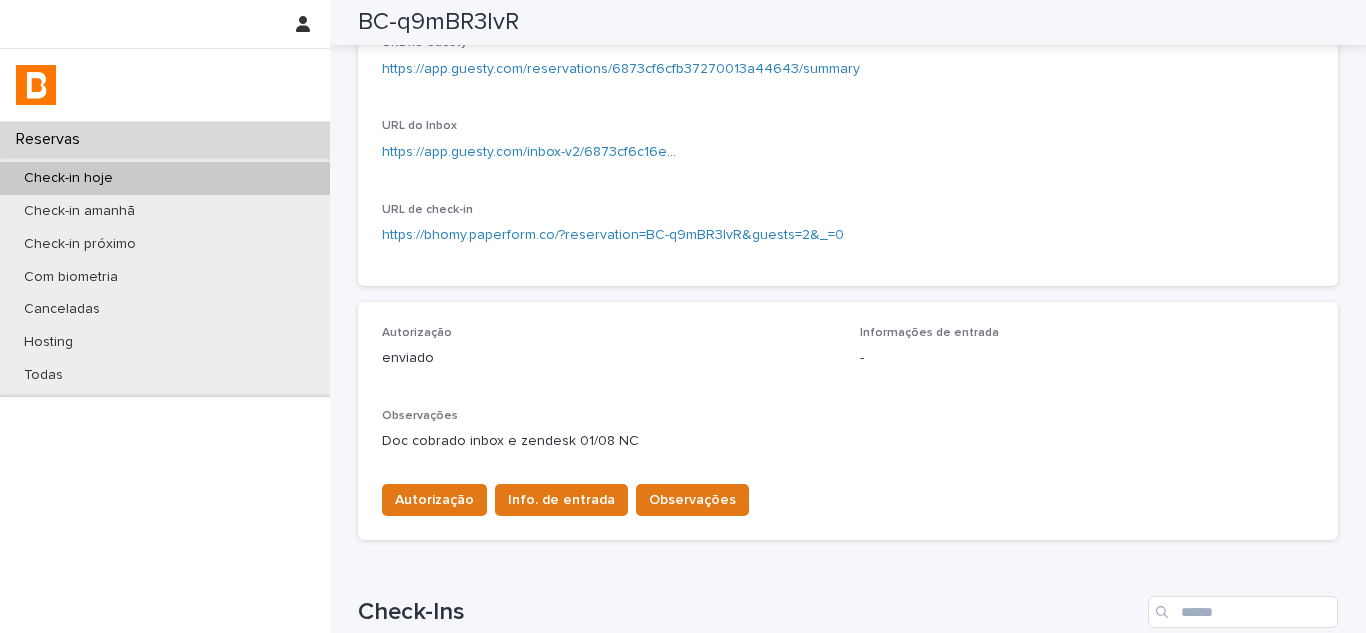 click on "Info. de entrada" at bounding box center [561, 500] 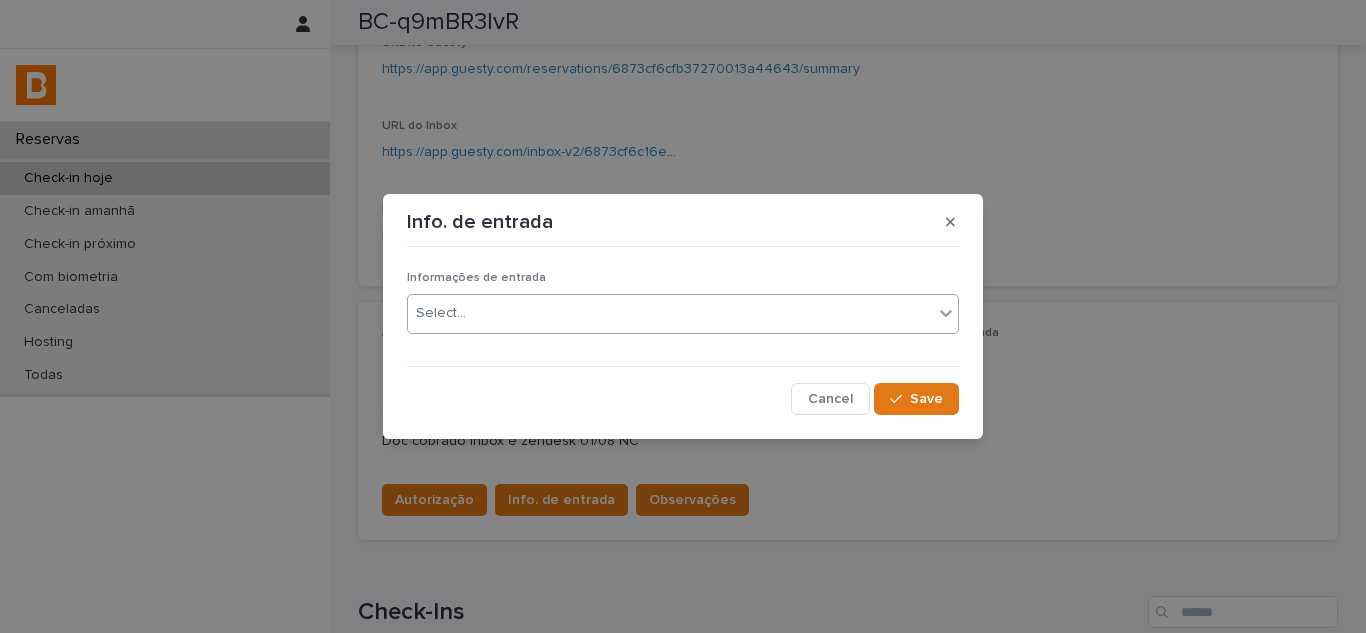 click on "Select..." at bounding box center (670, 313) 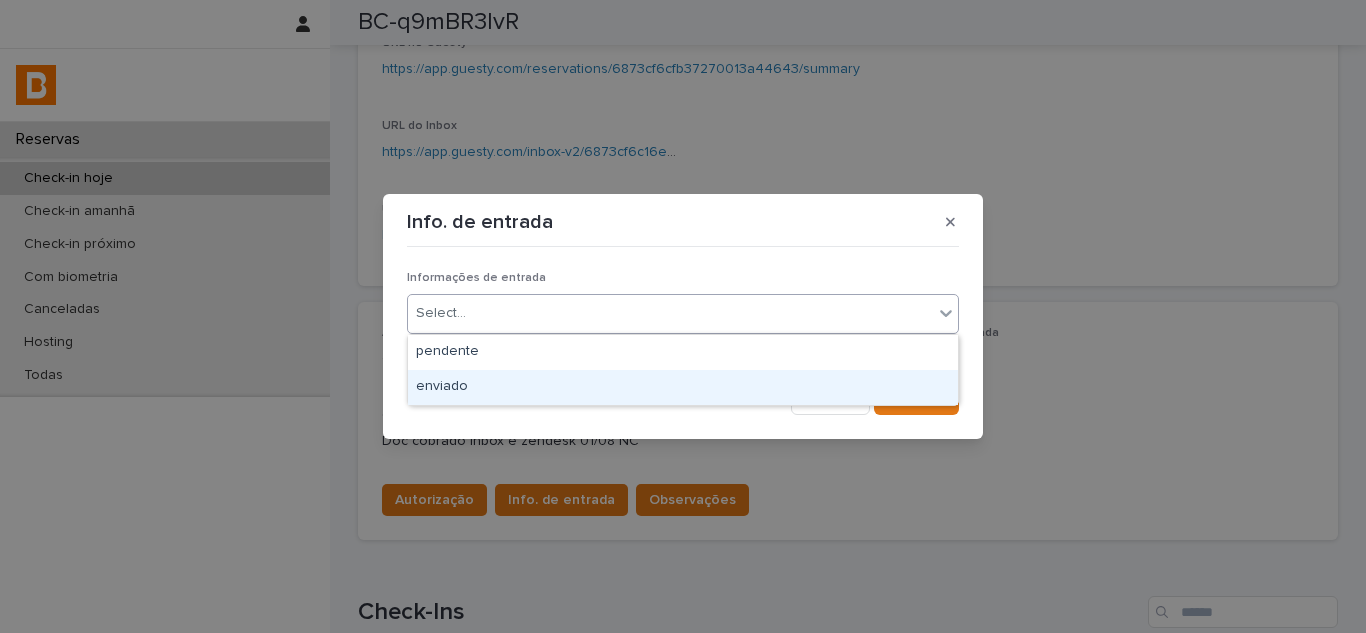 click on "enviado" at bounding box center [683, 387] 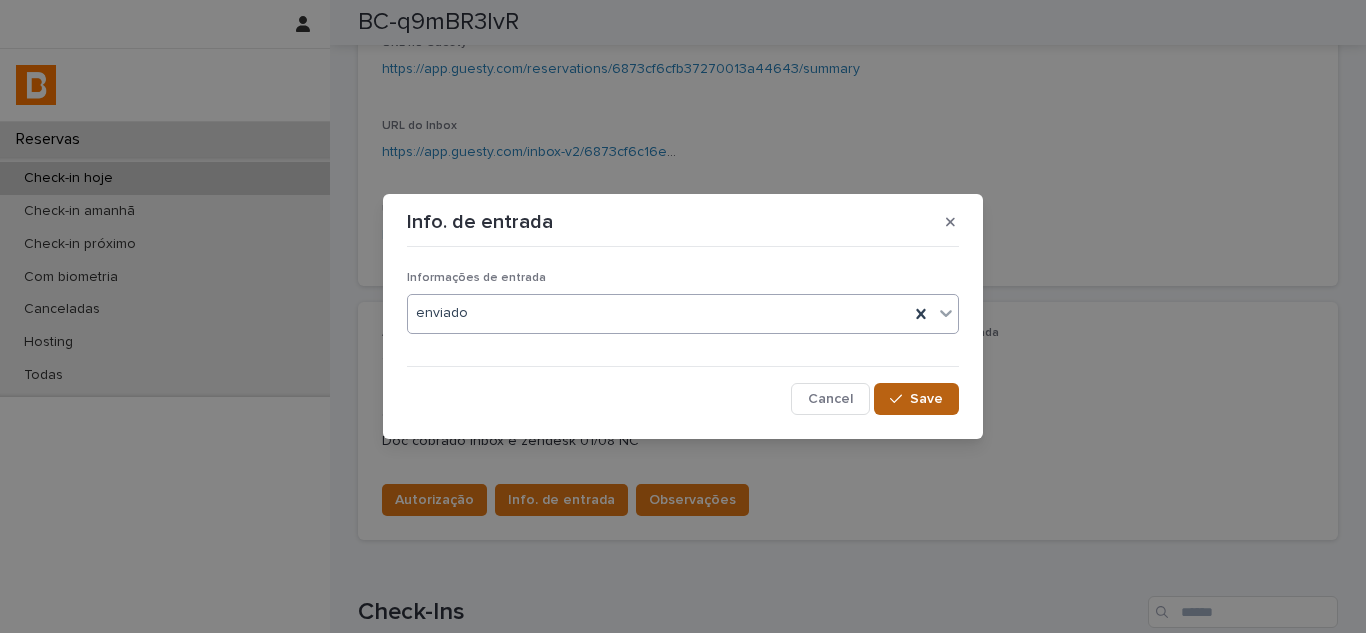 click 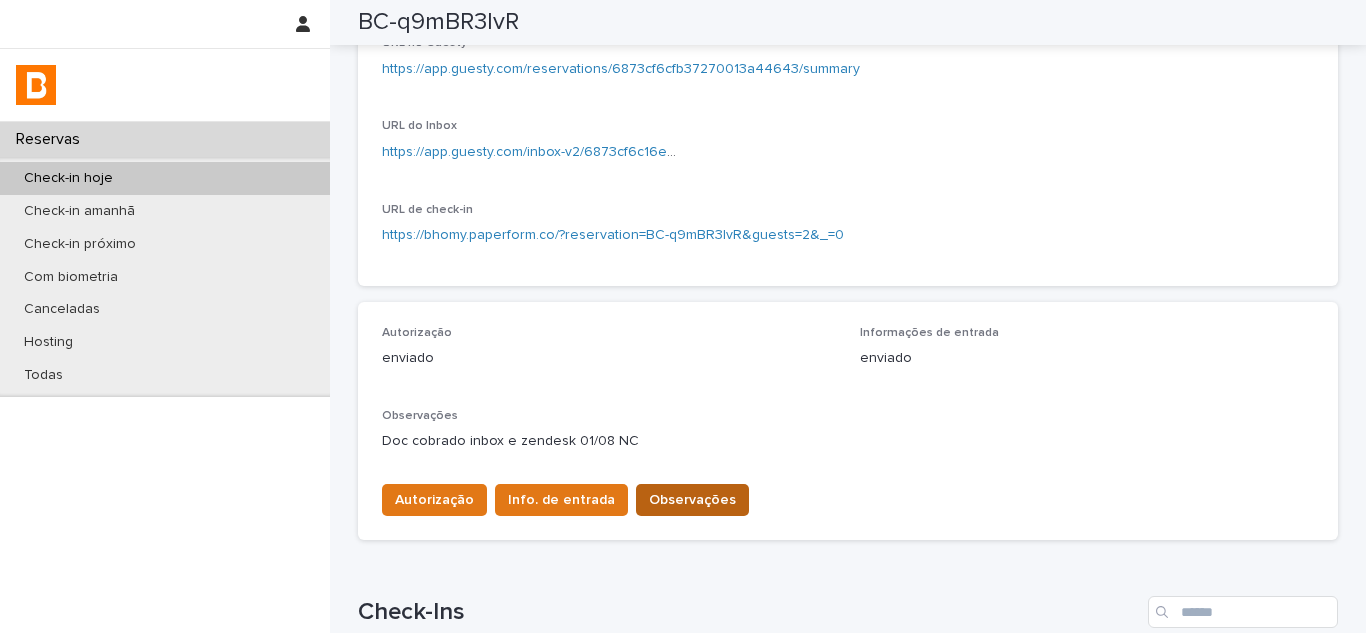 click on "Observações" at bounding box center (692, 500) 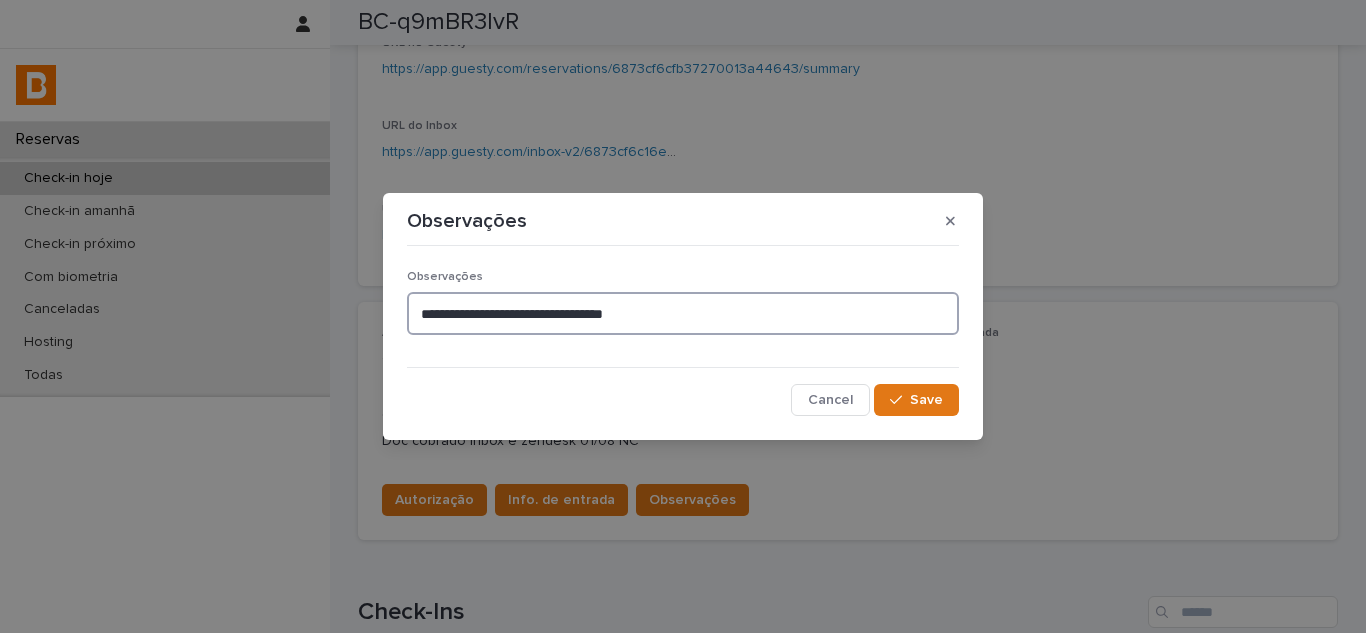 click on "**********" at bounding box center (683, 313) 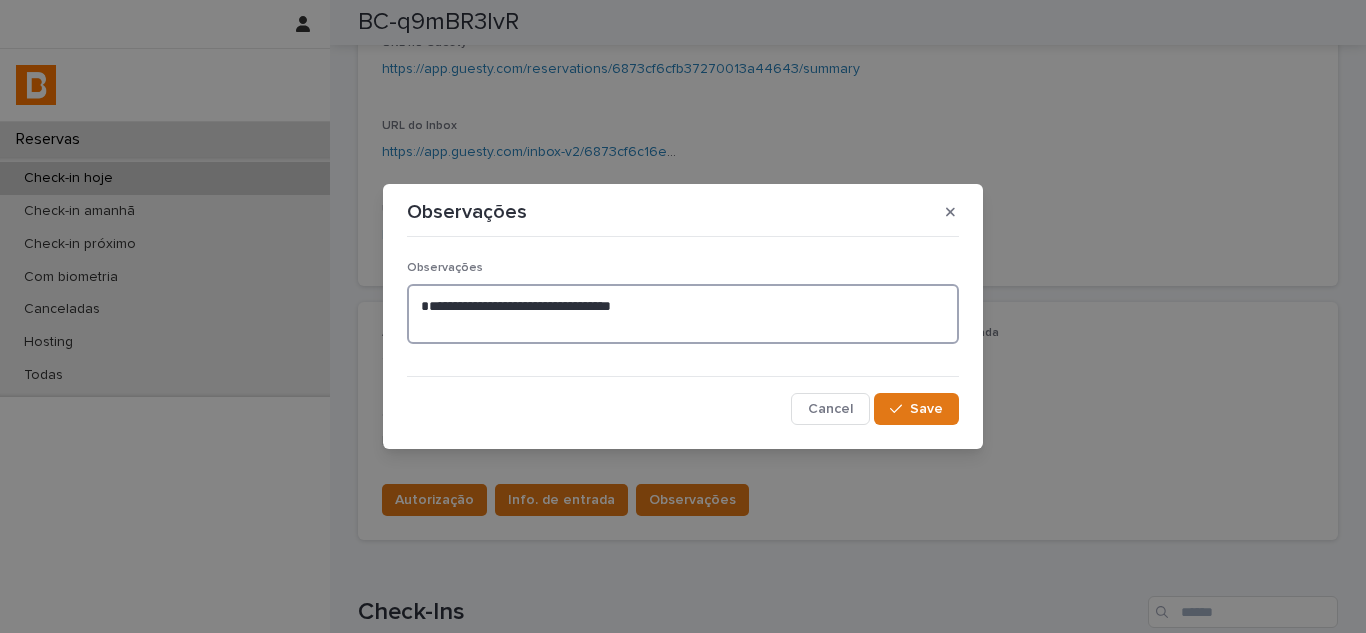paste on "**********" 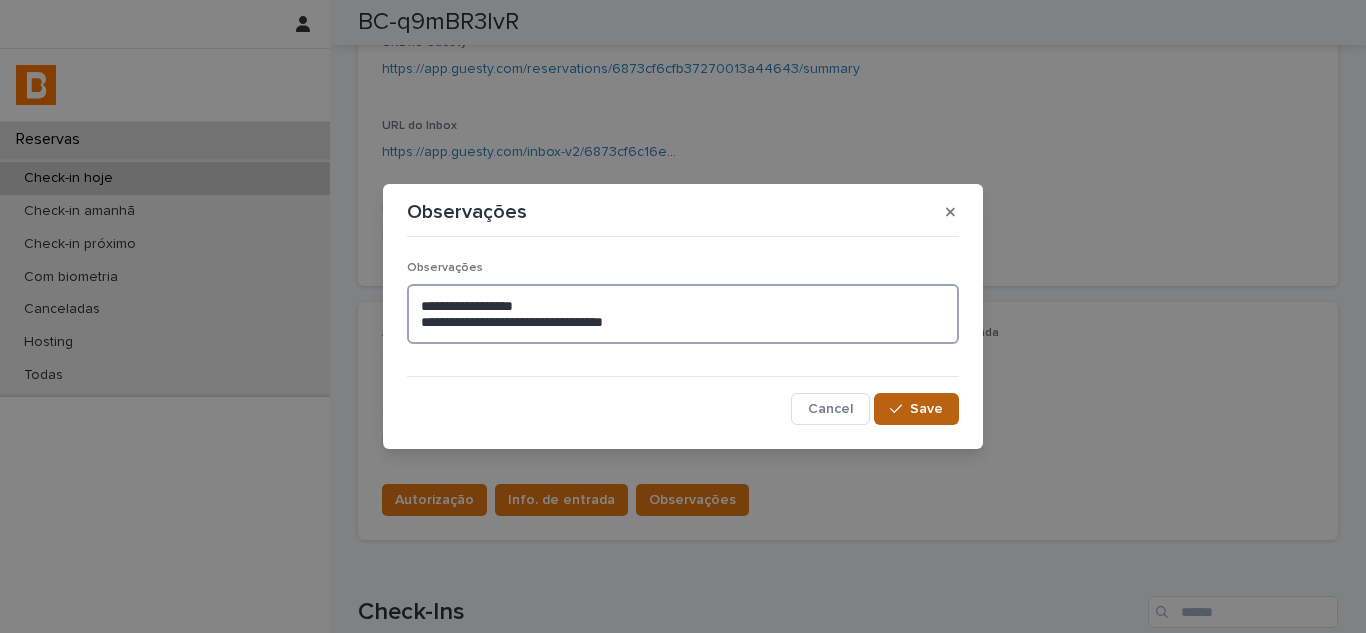 type on "**********" 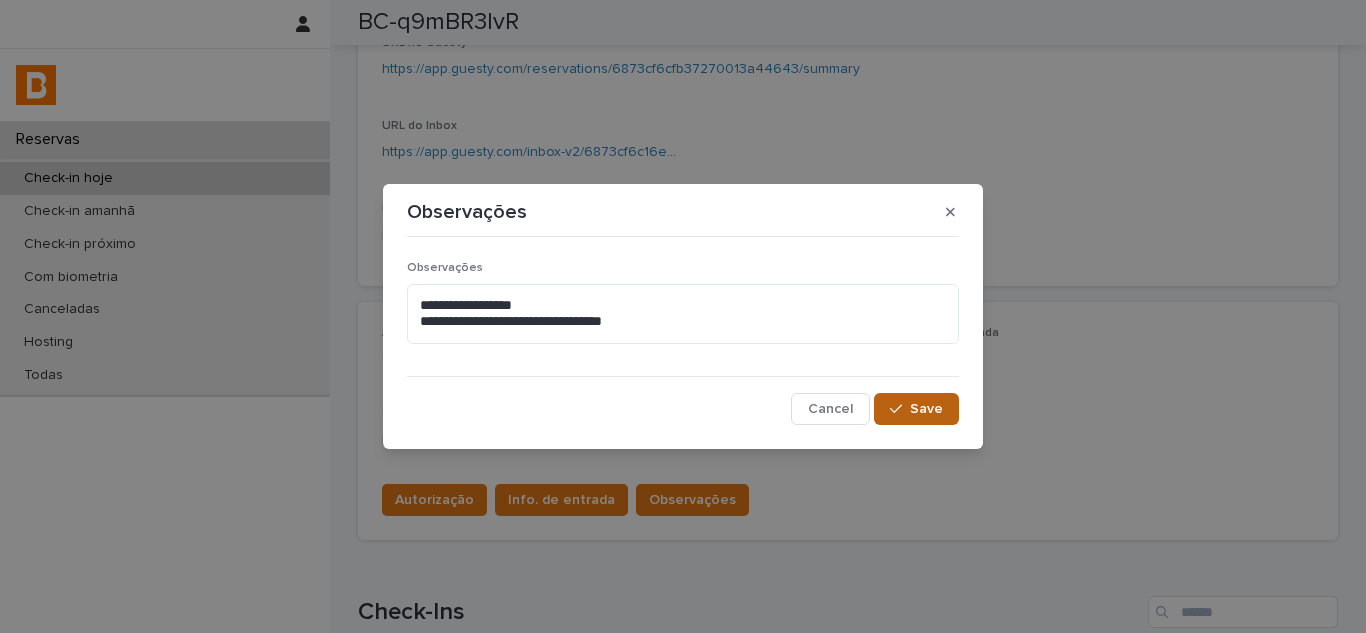 click on "Save" at bounding box center (926, 409) 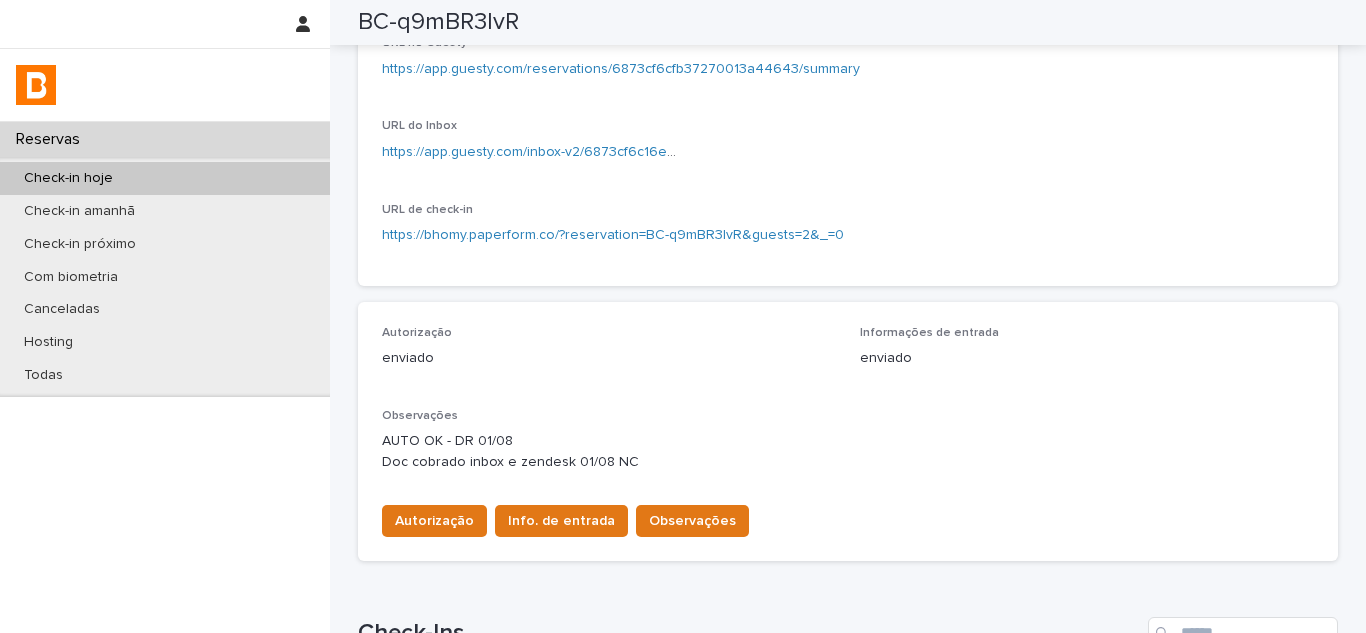 scroll, scrollTop: 311, scrollLeft: 0, axis: vertical 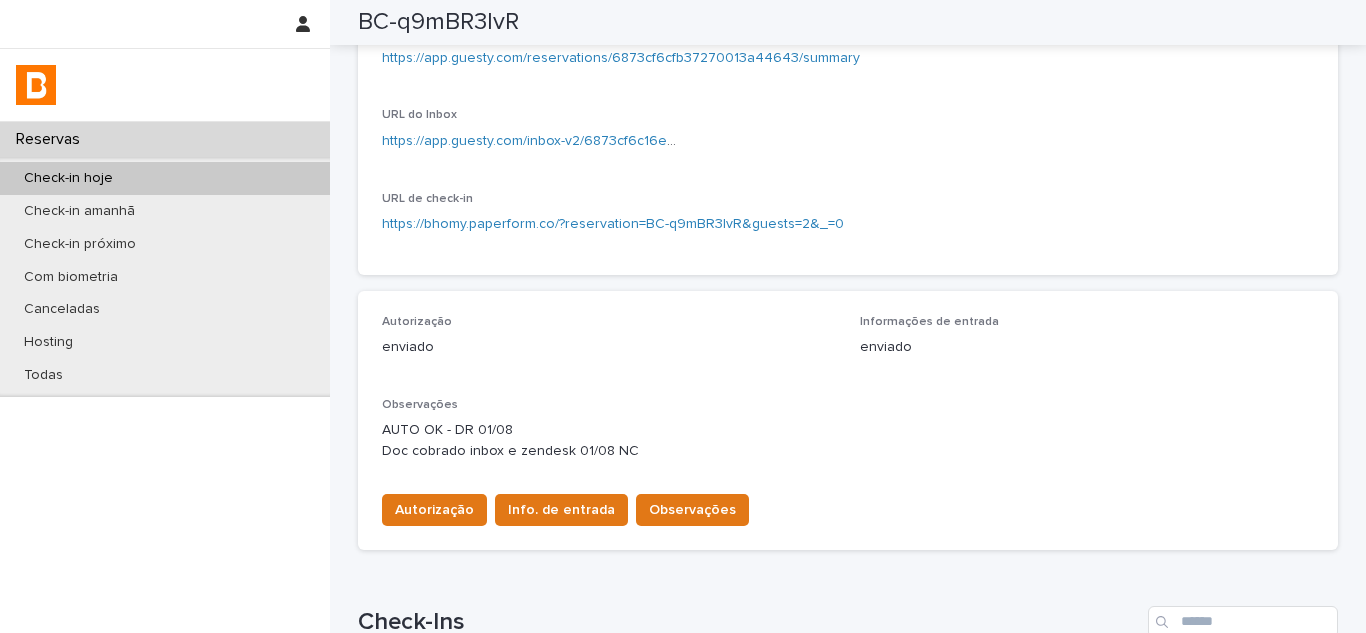 type 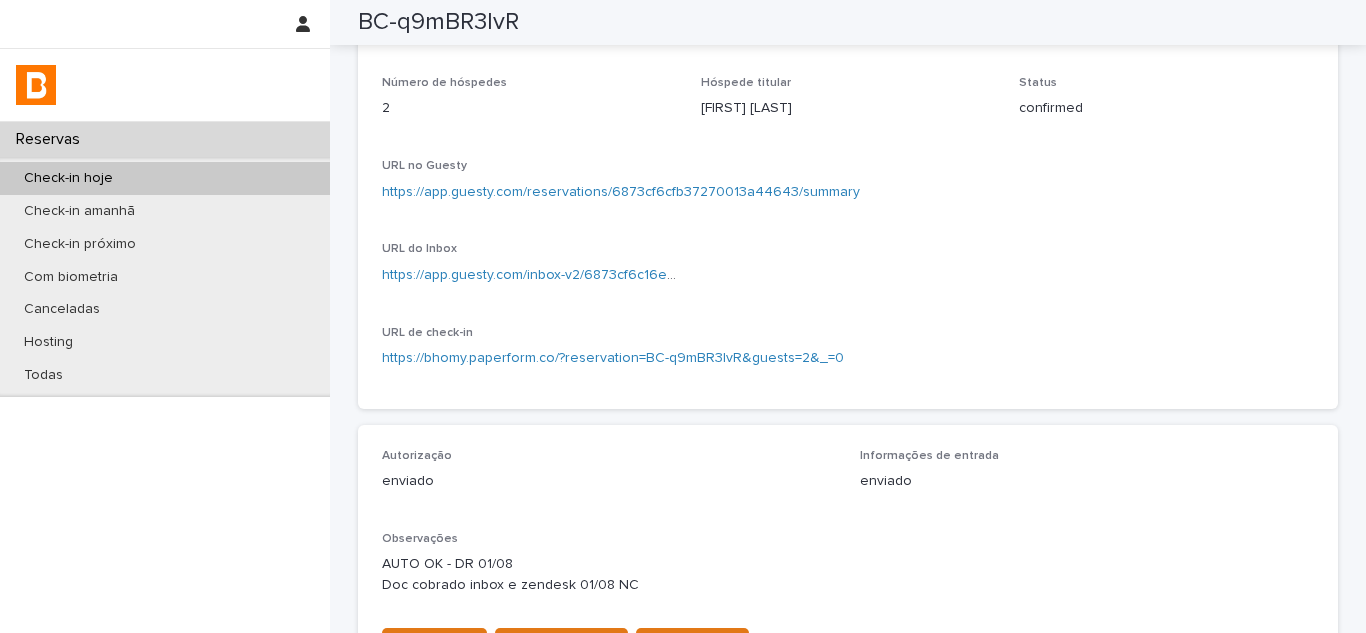 scroll, scrollTop: 0, scrollLeft: 0, axis: both 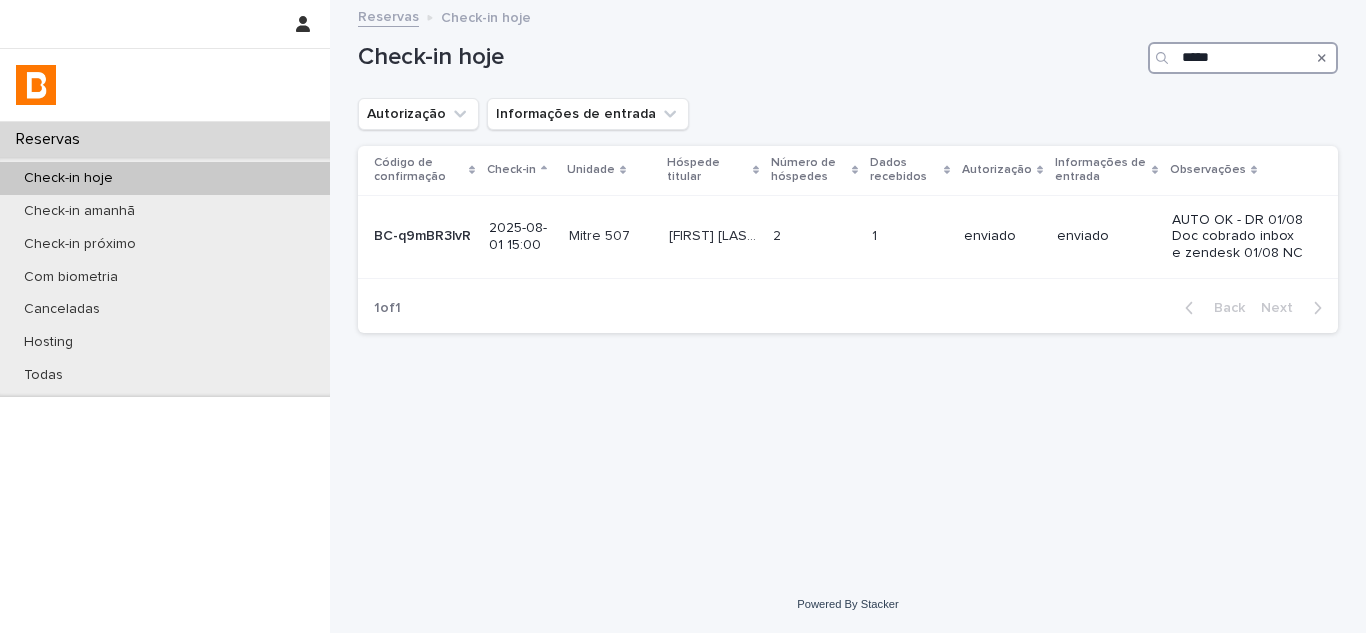 drag, startPoint x: 1097, startPoint y: 48, endPoint x: 1085, endPoint y: 46, distance: 12.165525 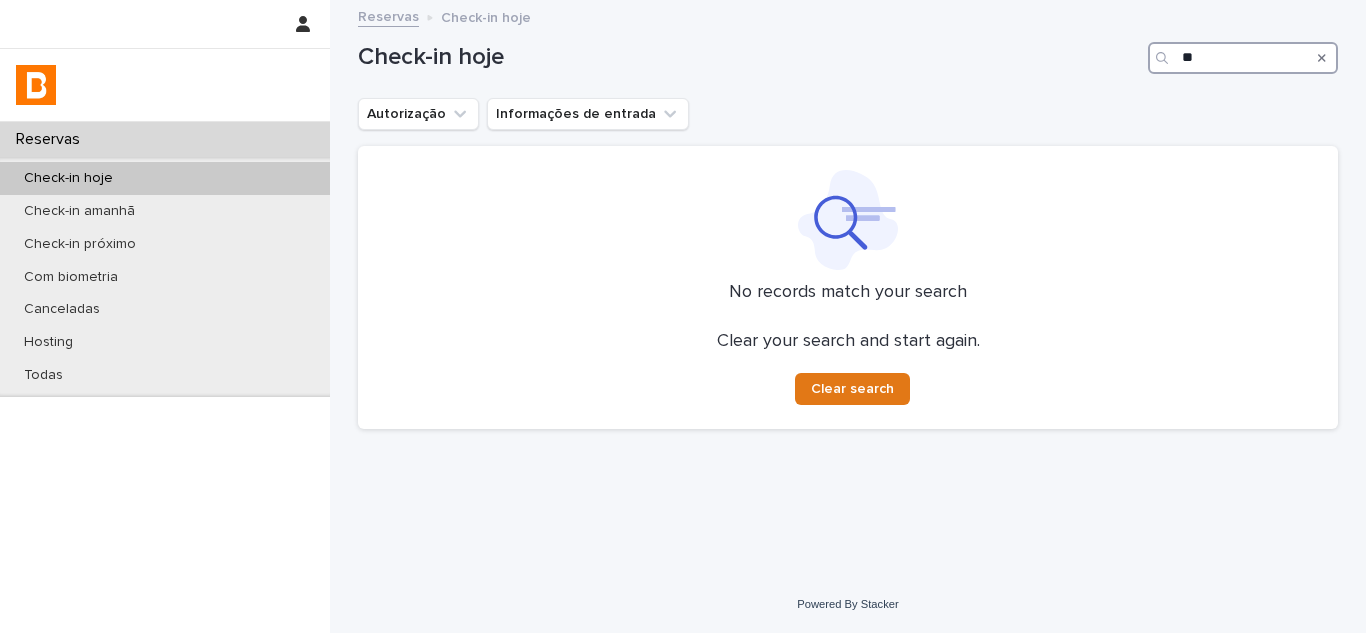 type on "*" 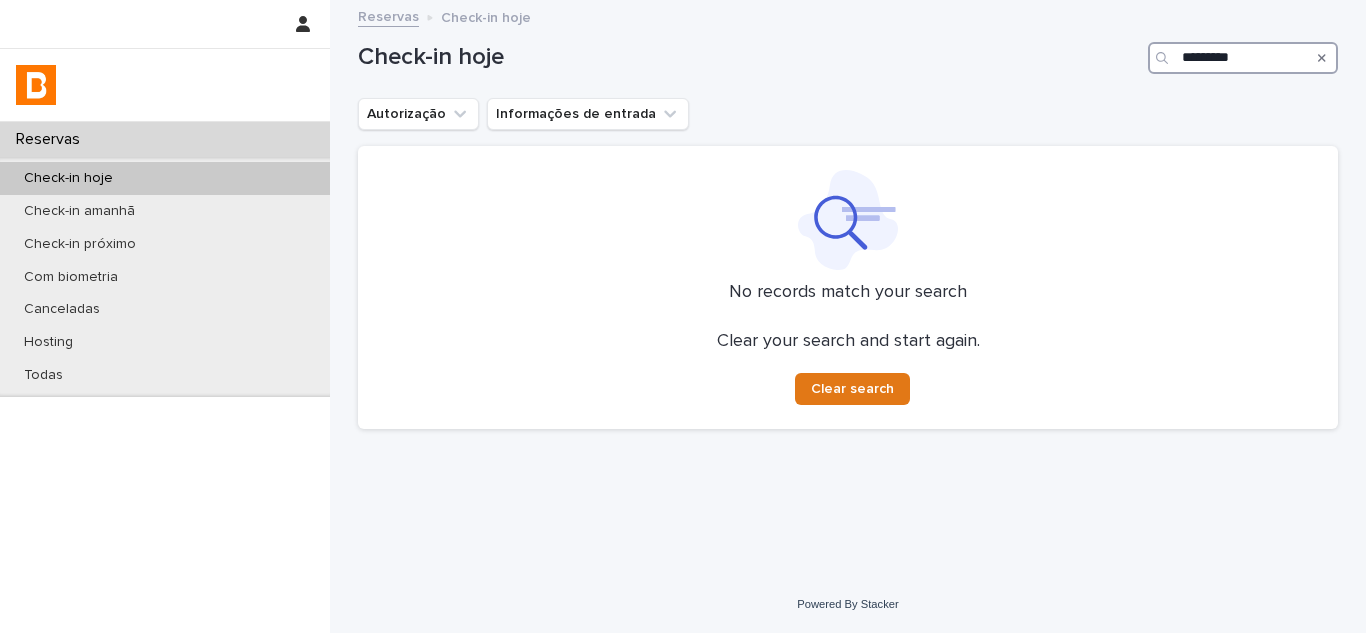 type on "*********" 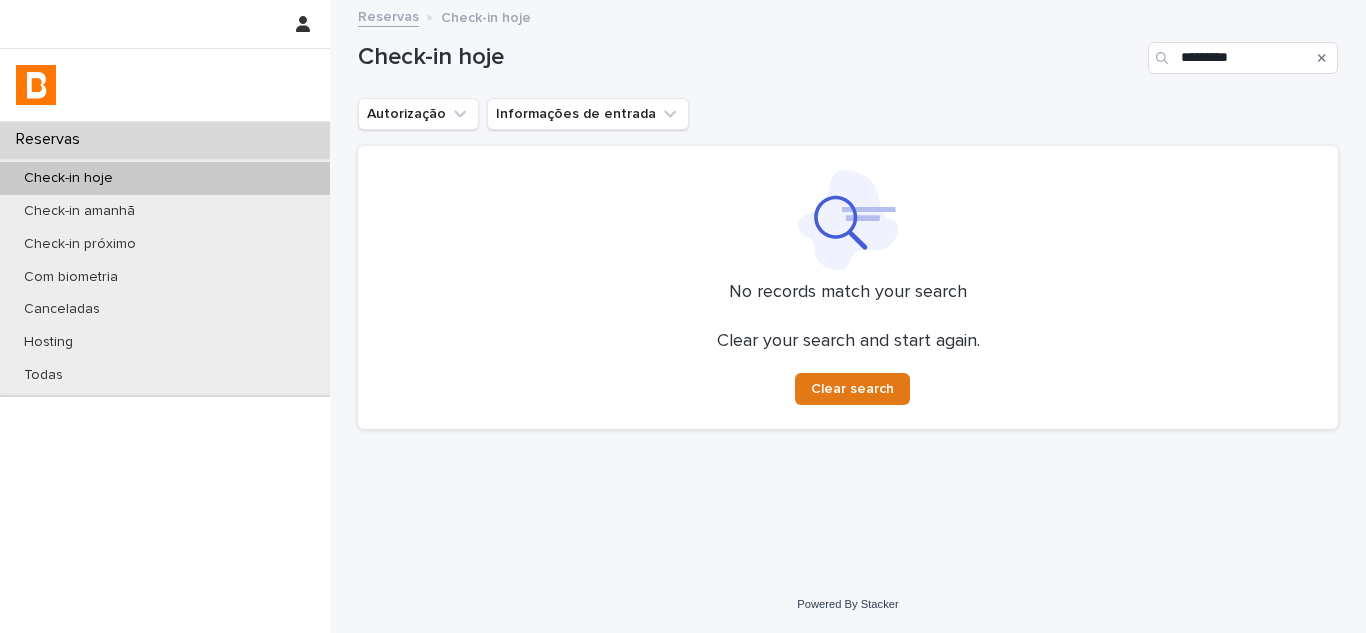 click at bounding box center [1322, 58] 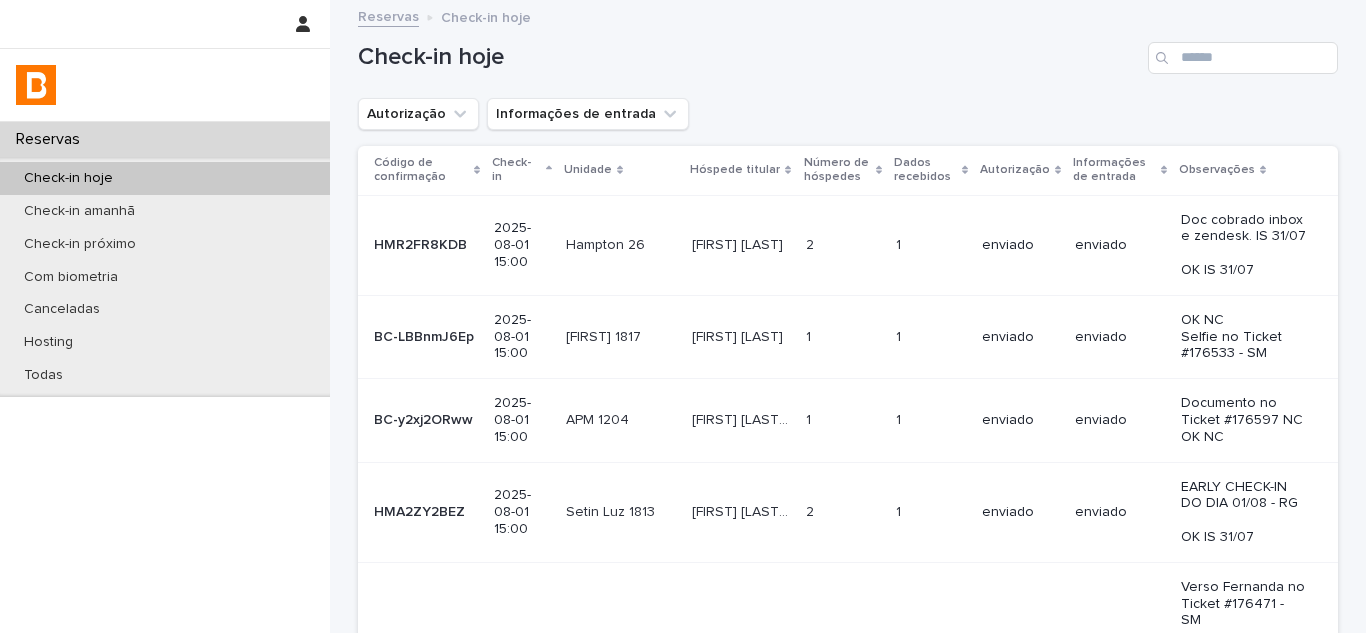 scroll, scrollTop: 0, scrollLeft: 0, axis: both 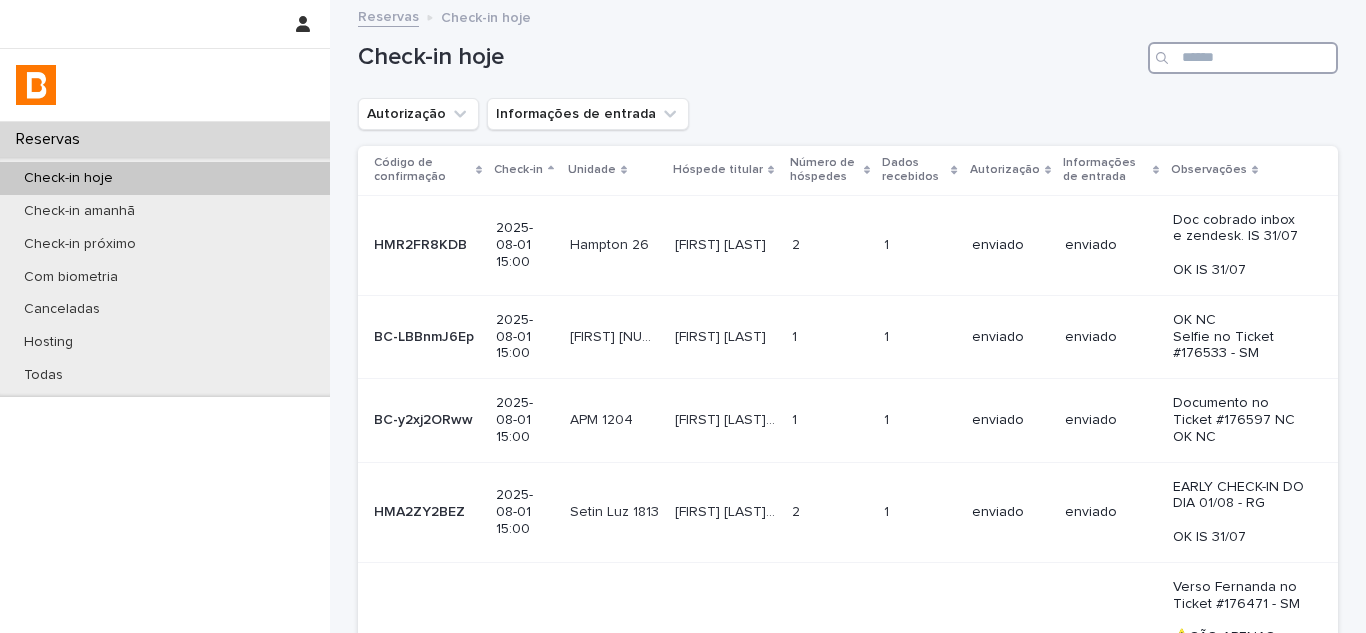 click at bounding box center (1243, 58) 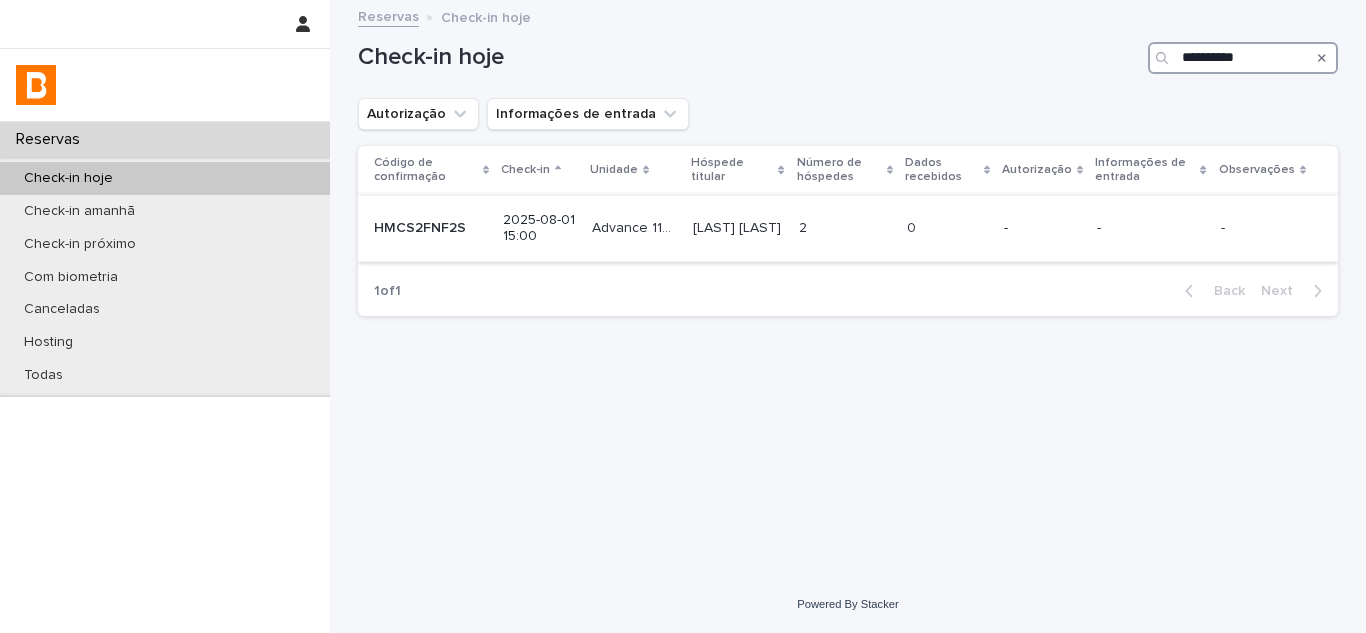 type on "**********" 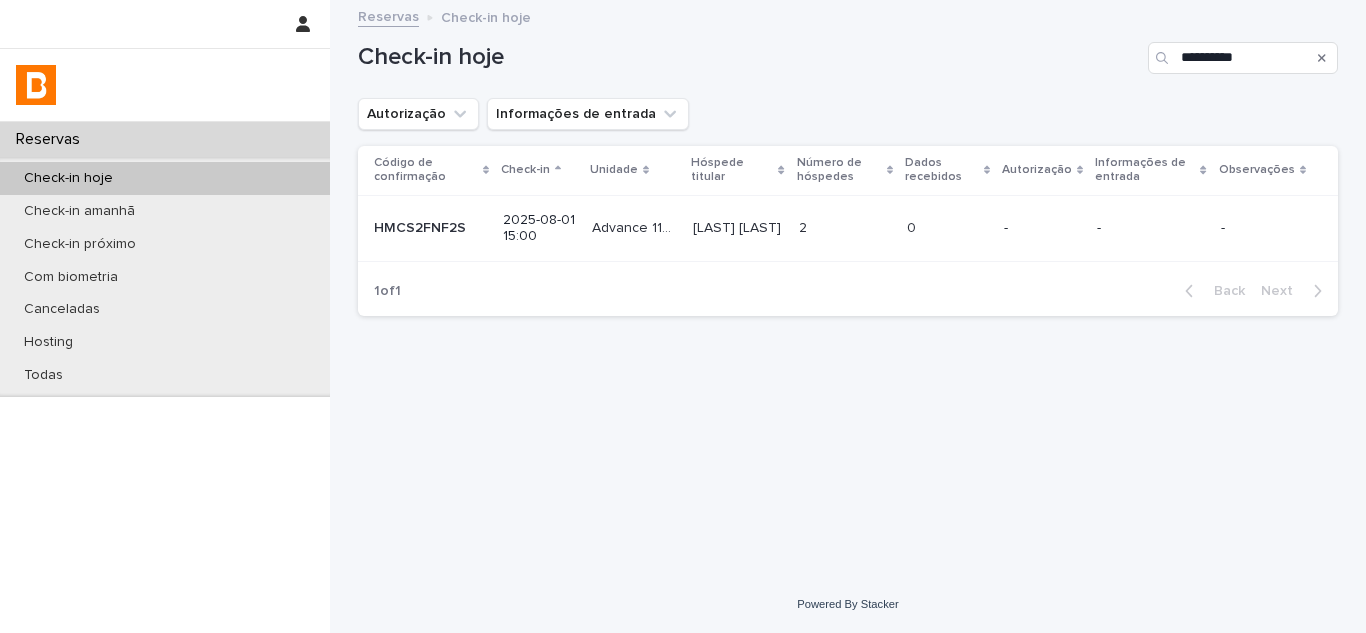 click at bounding box center (947, 228) 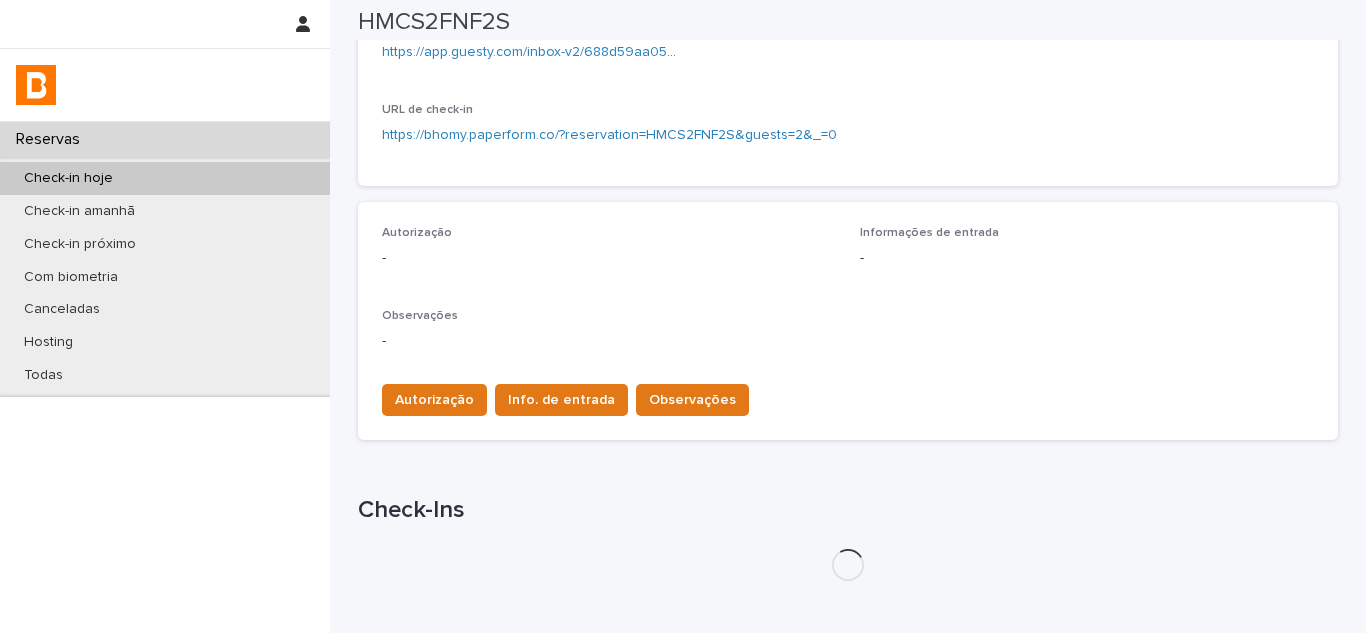 scroll, scrollTop: 500, scrollLeft: 0, axis: vertical 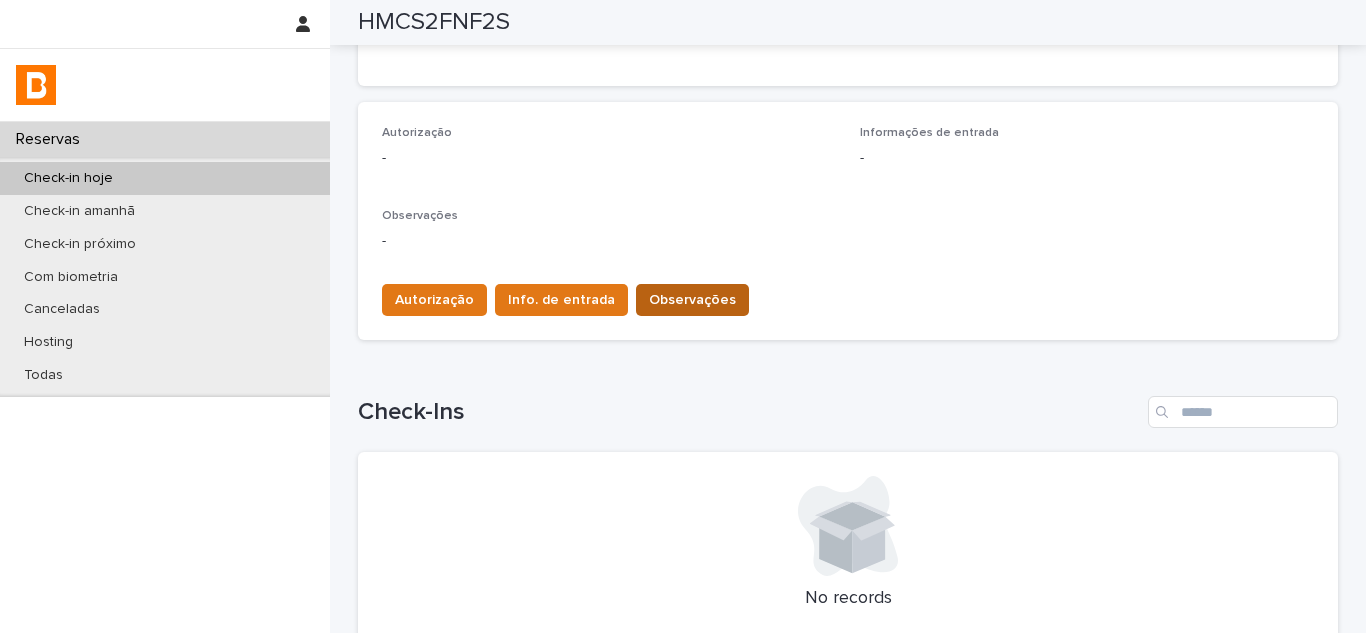 click on "Observações" at bounding box center (692, 300) 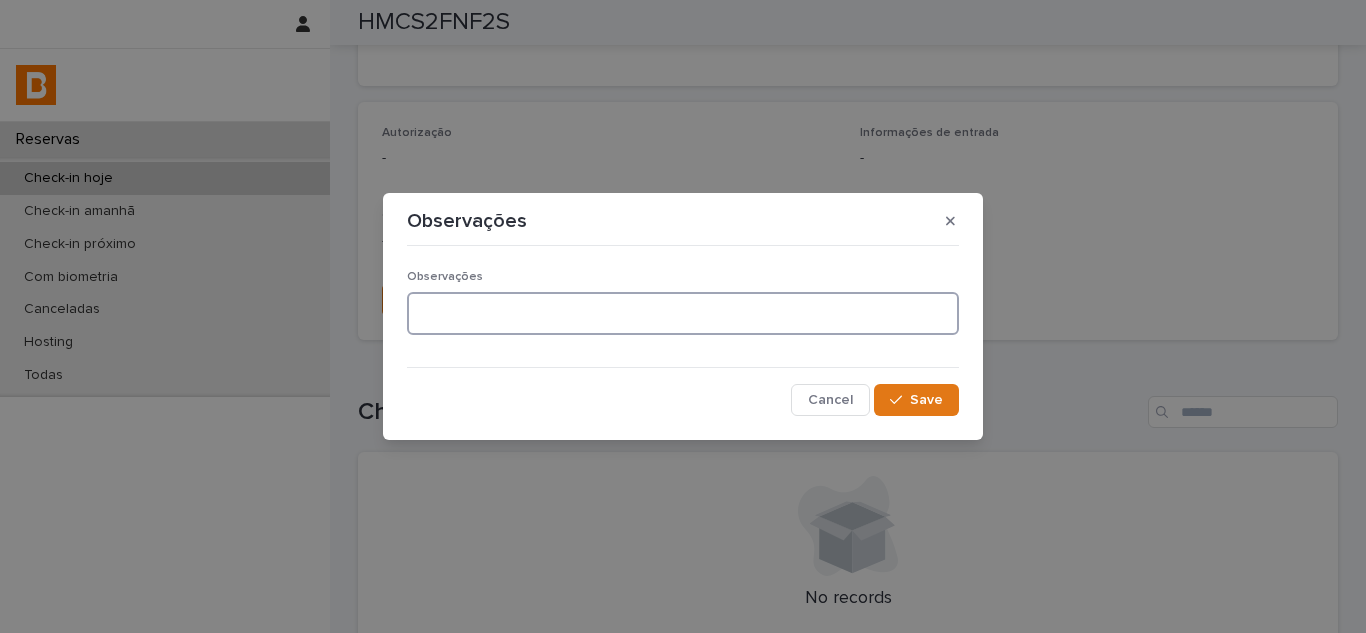 click at bounding box center (683, 313) 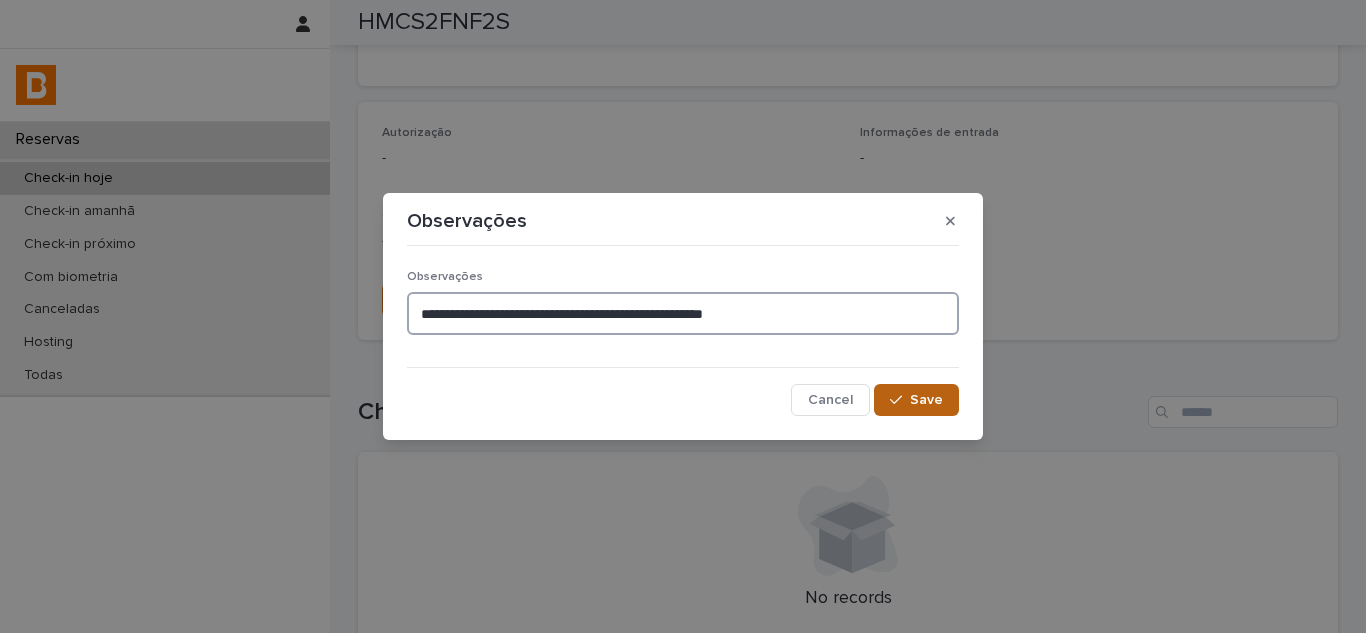 type on "**********" 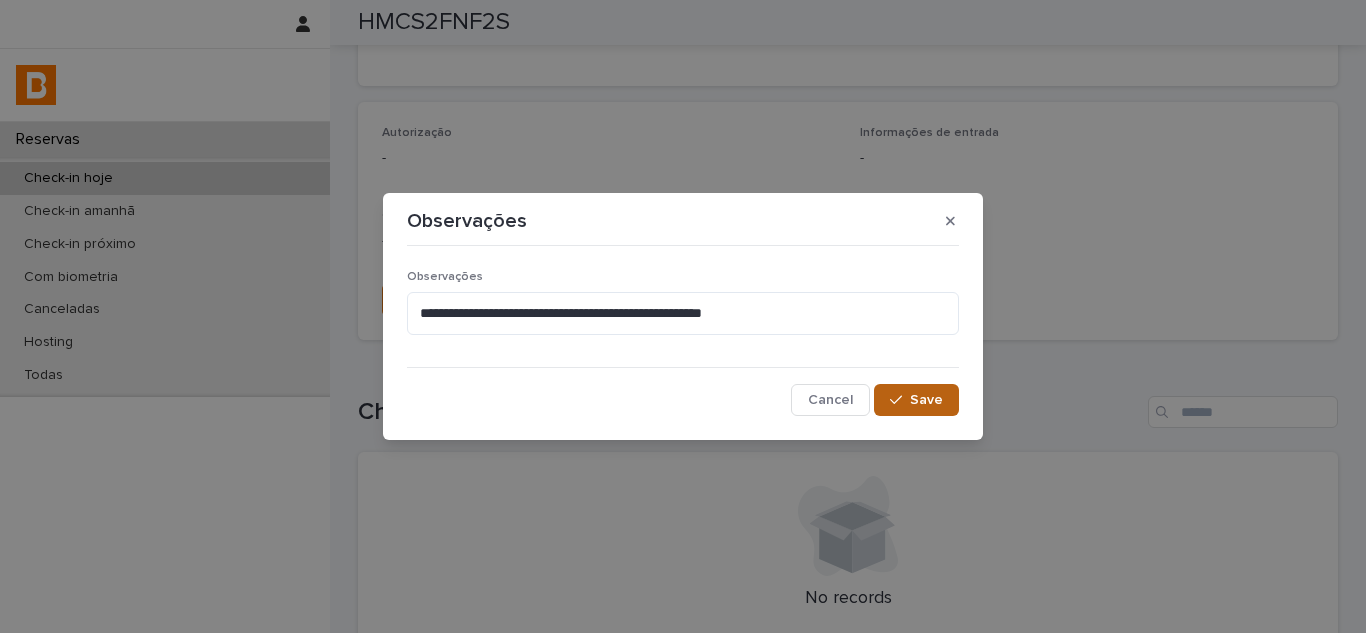 click at bounding box center (900, 400) 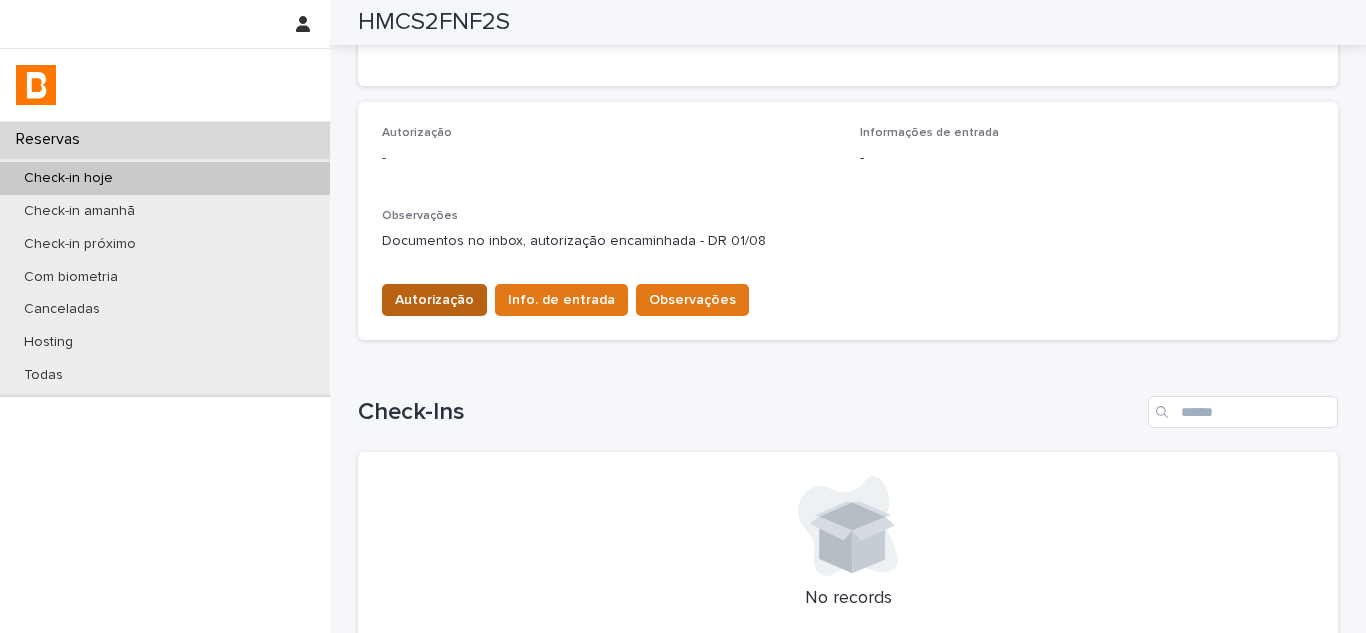 click on "Autorização" at bounding box center (434, 300) 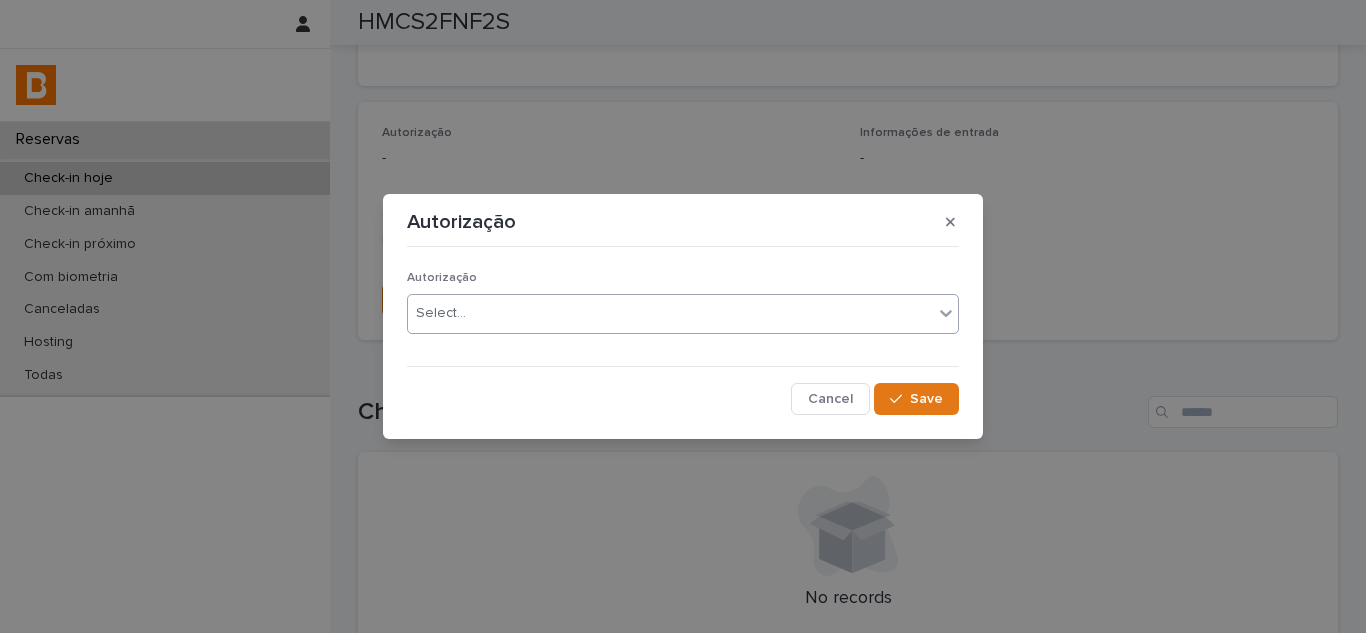 click on "Select..." at bounding box center [670, 313] 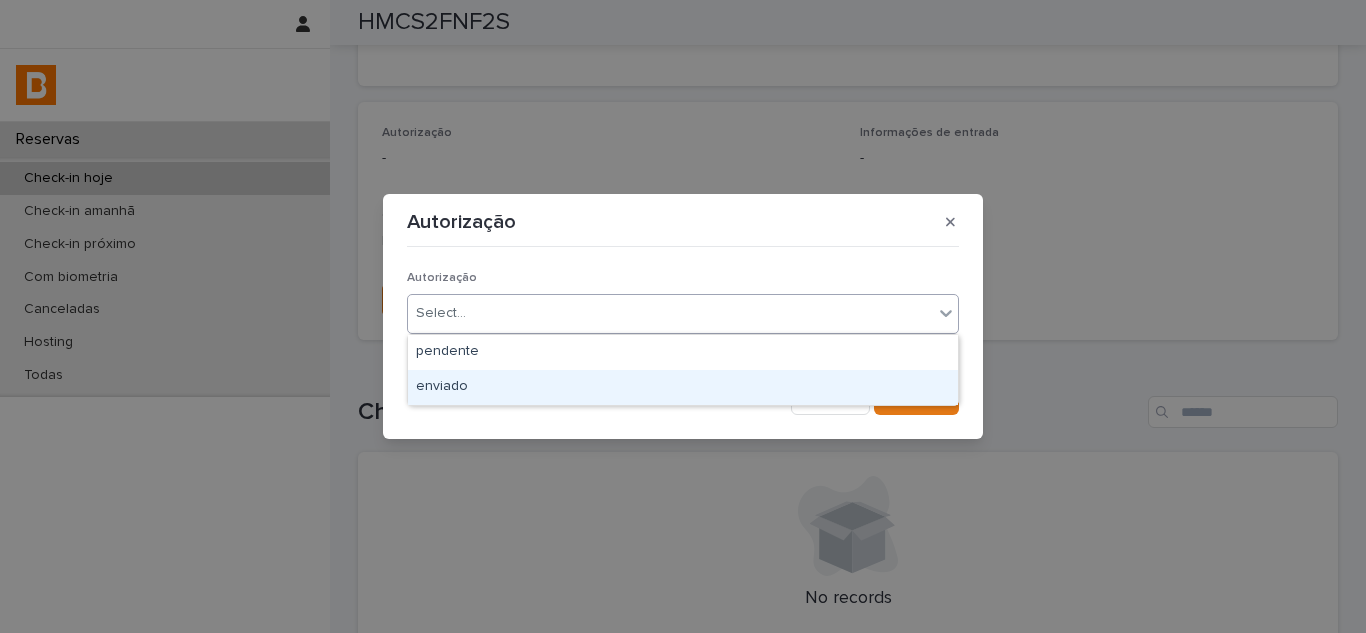 click on "enviado" at bounding box center [683, 387] 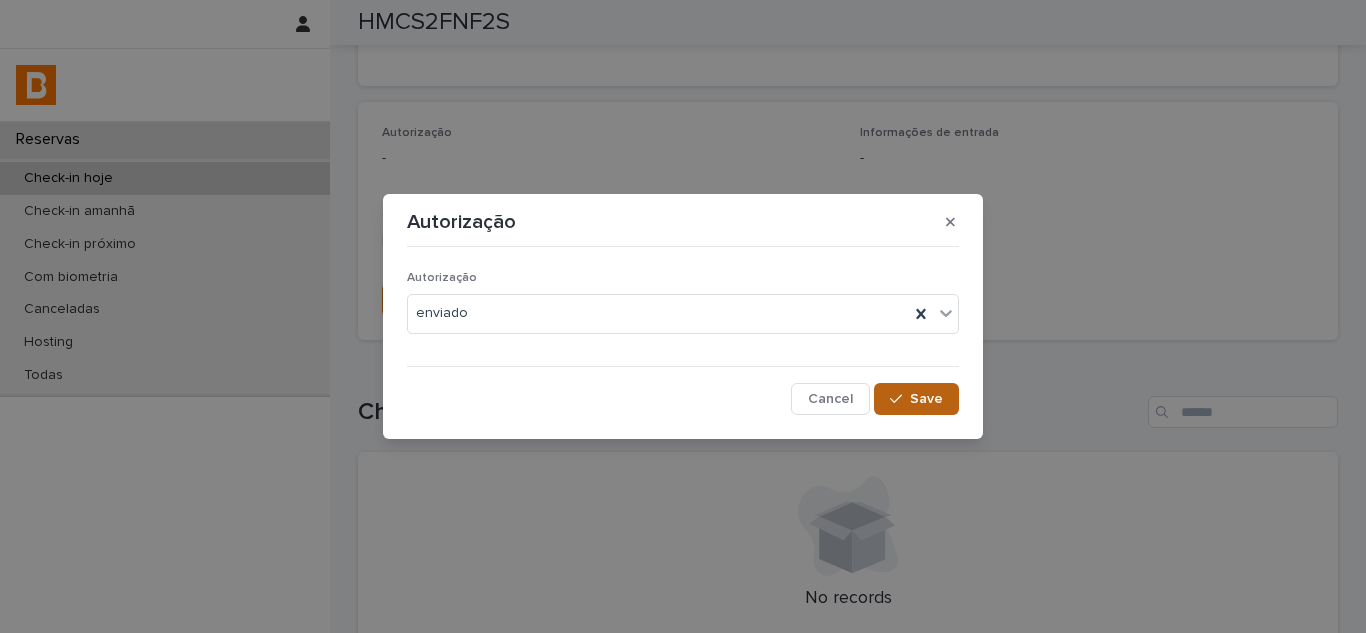click on "Save" at bounding box center (916, 399) 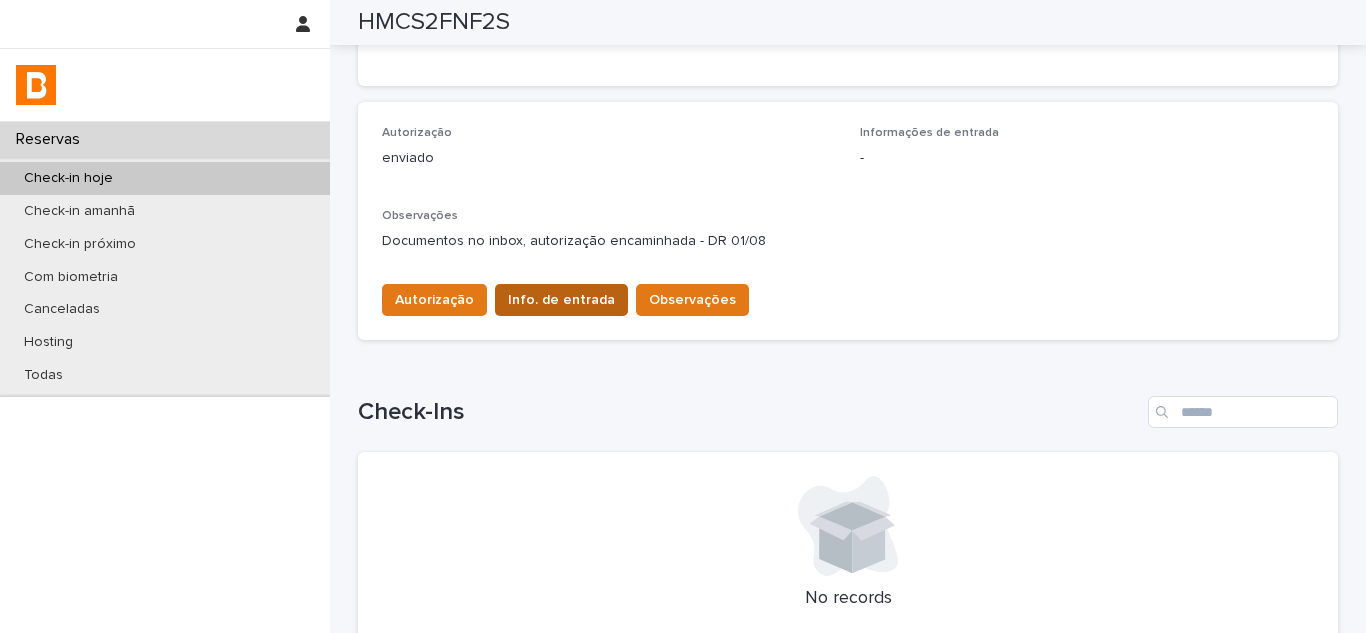 click on "Info. de entrada" at bounding box center (561, 300) 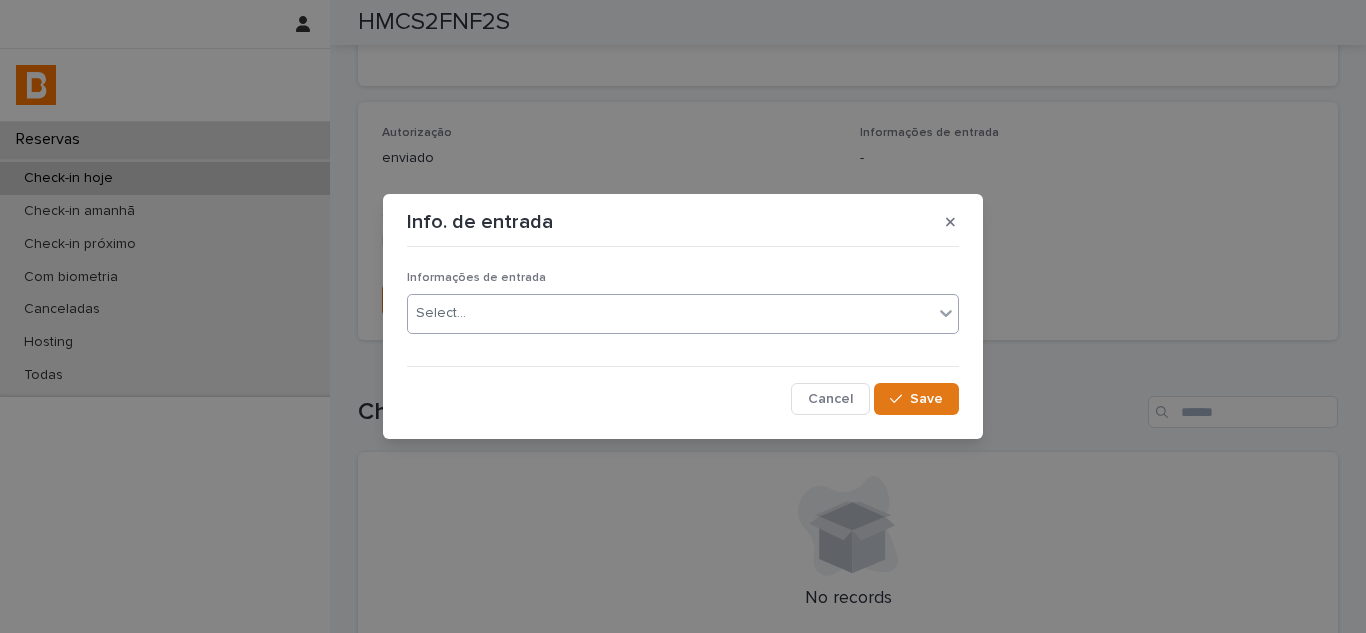 click on "Select..." at bounding box center [683, 314] 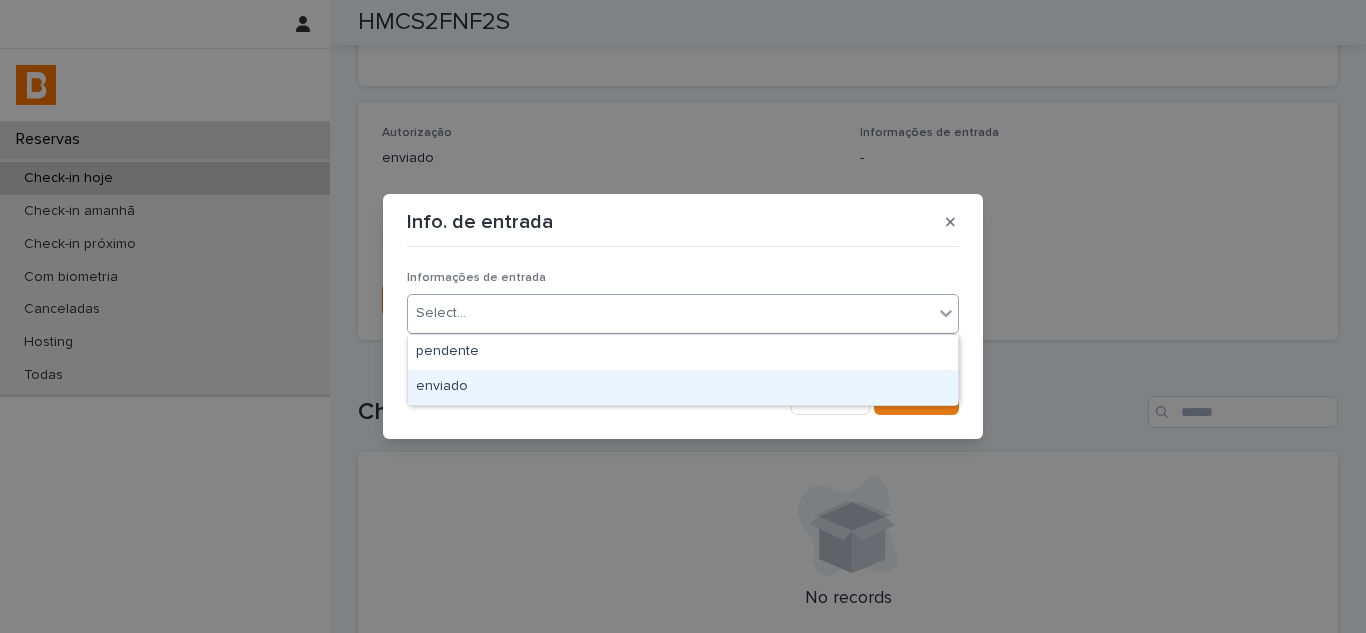 click on "enviado" at bounding box center [683, 387] 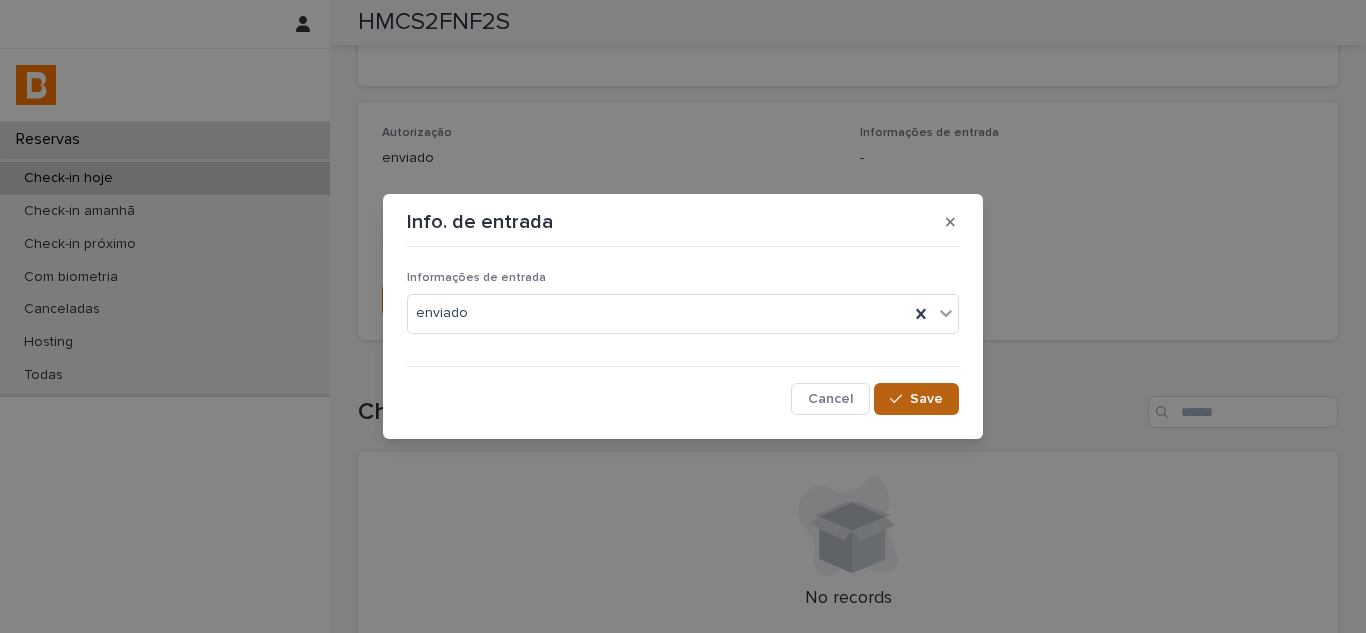 click on "Save" at bounding box center (926, 399) 